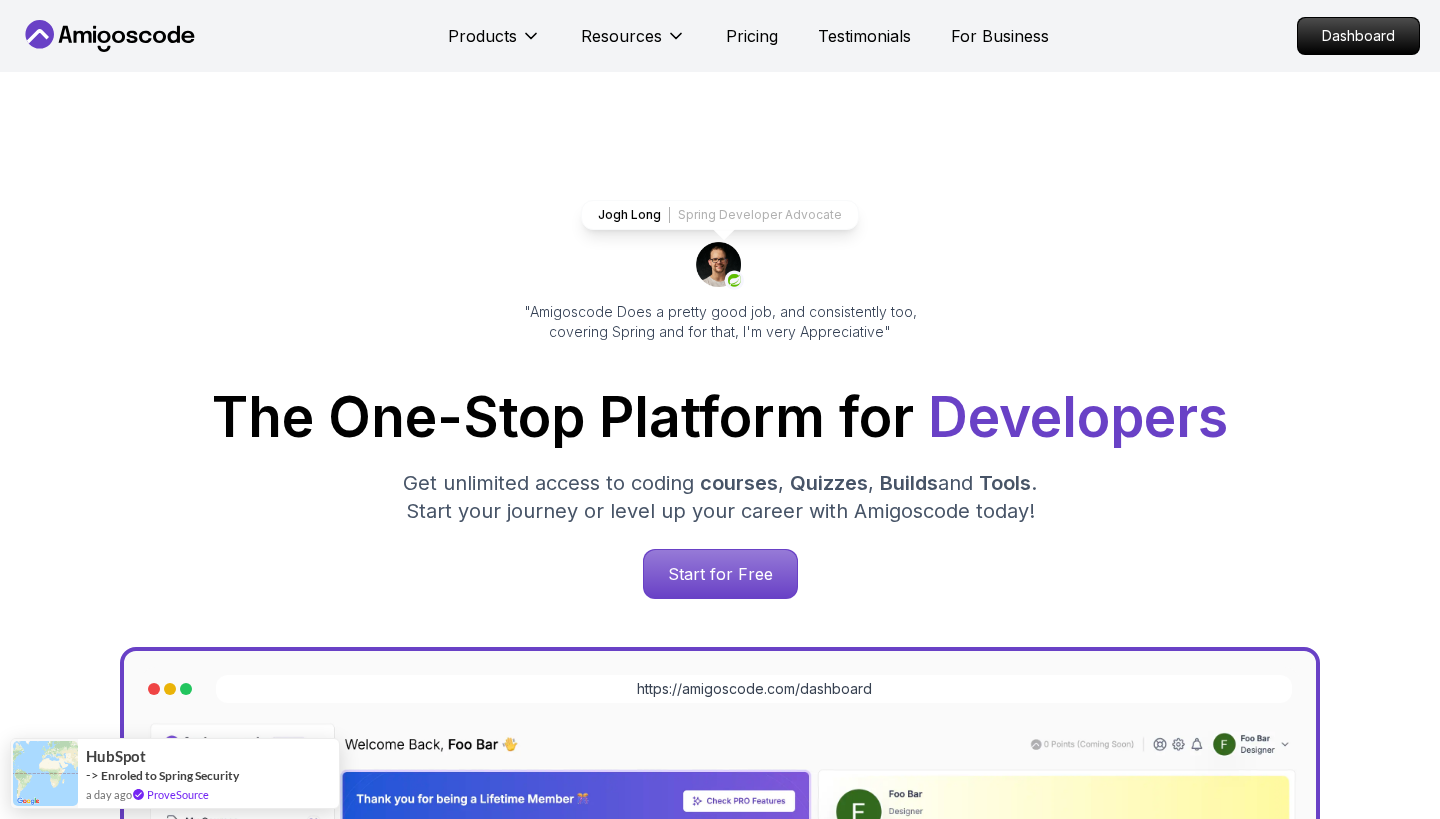 scroll, scrollTop: 0, scrollLeft: 0, axis: both 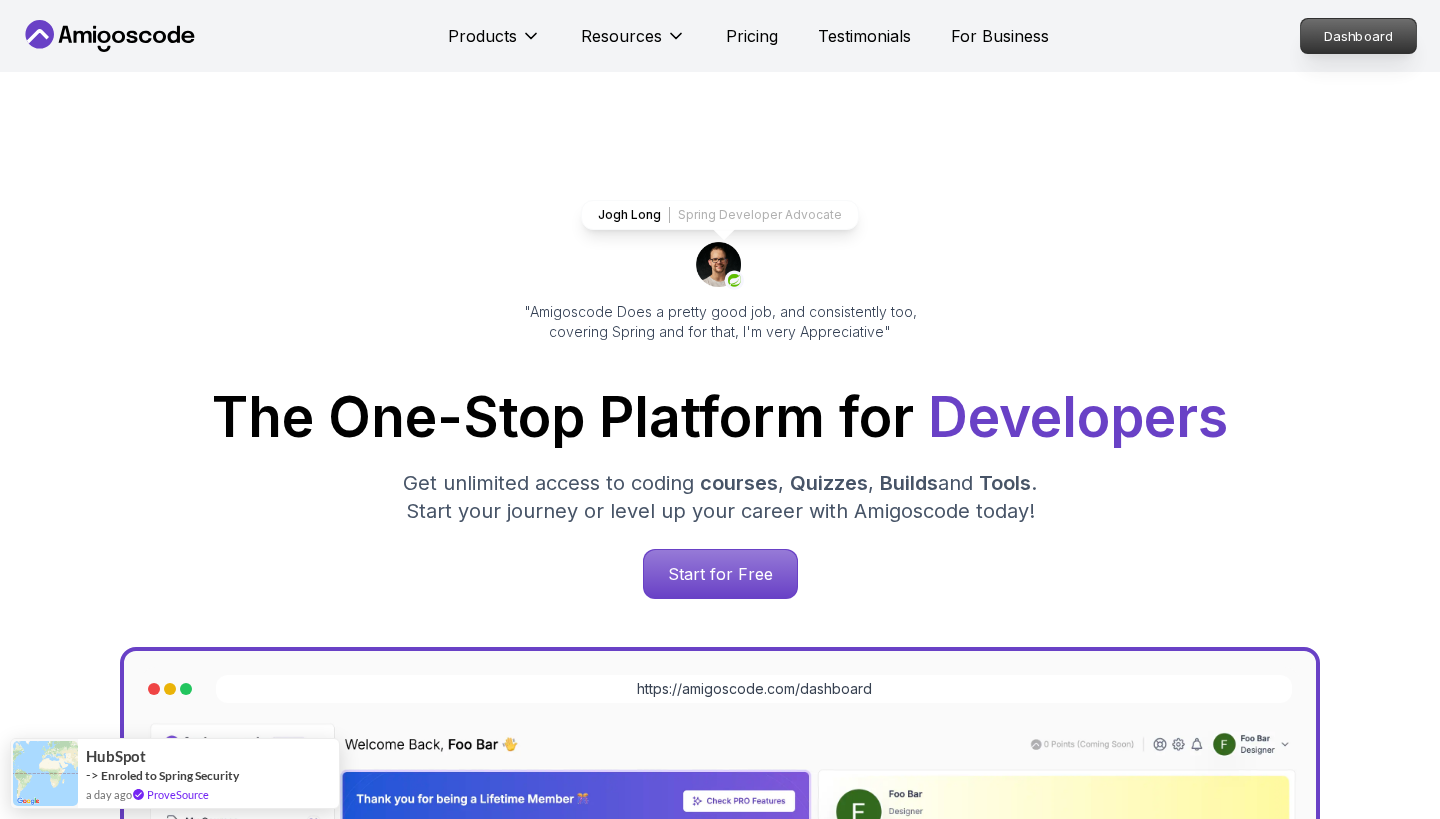 click on "Dashboard" at bounding box center (1358, 36) 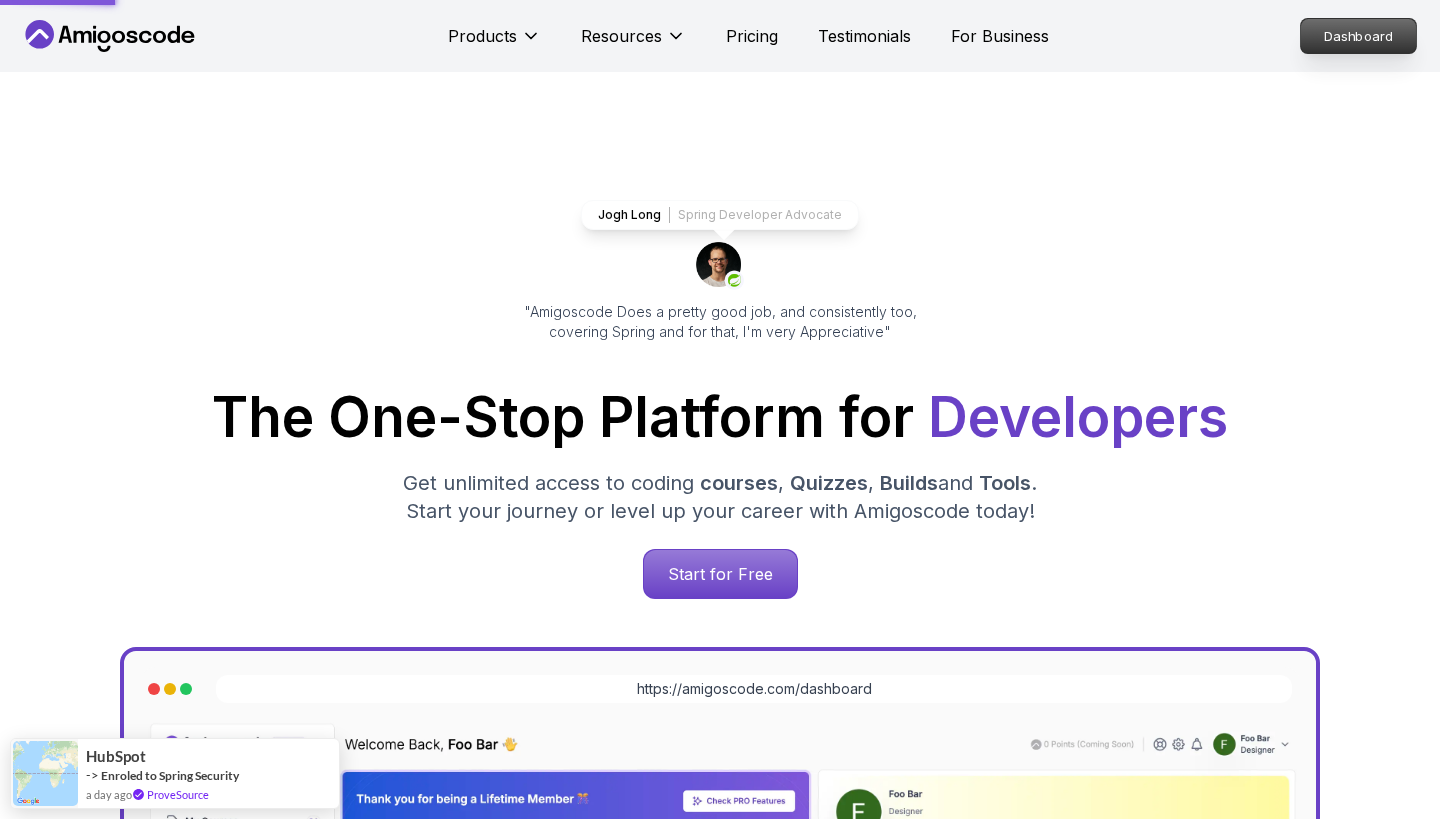 scroll, scrollTop: 0, scrollLeft: 0, axis: both 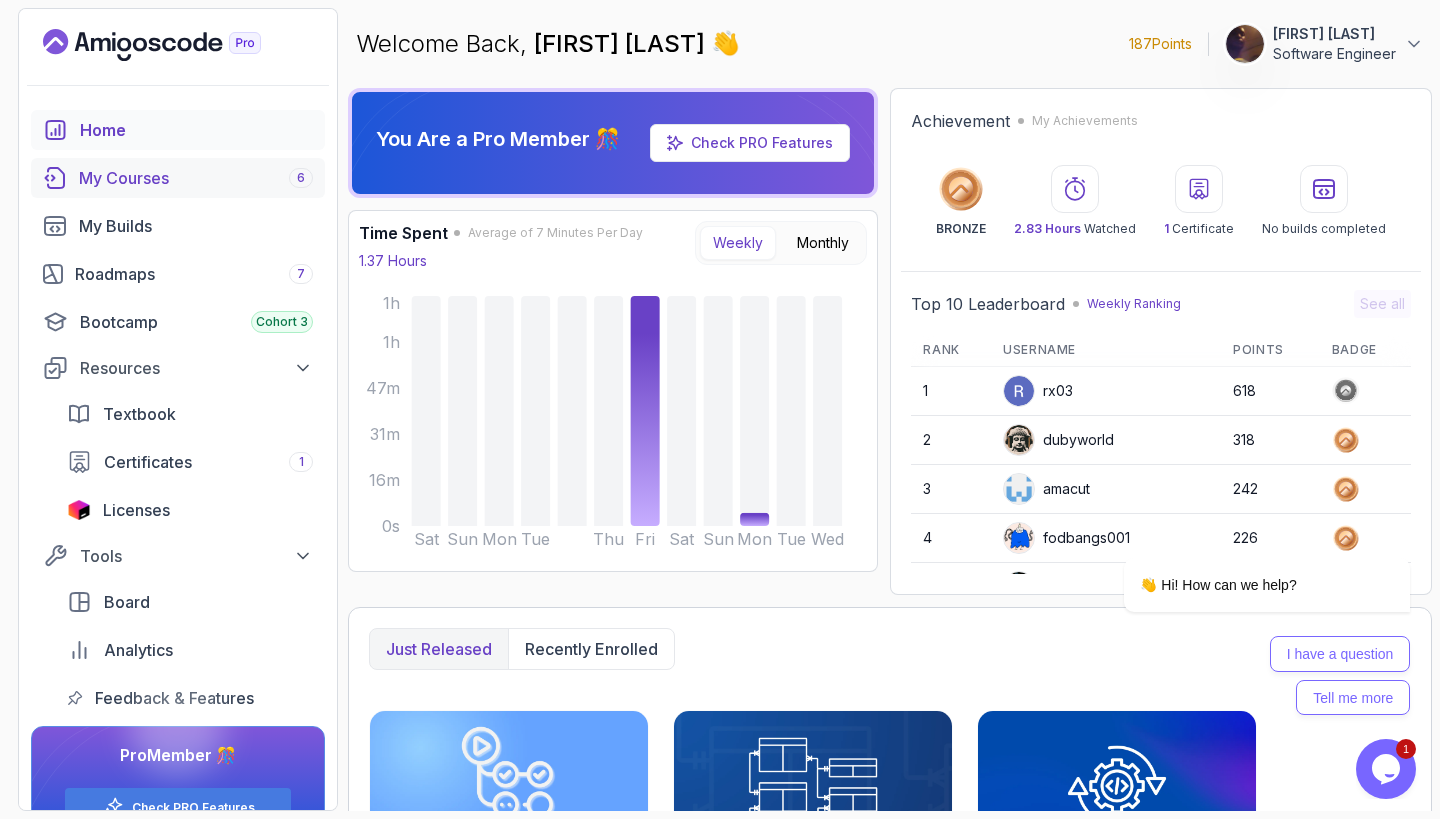 click on "My Courses 6" at bounding box center [196, 178] 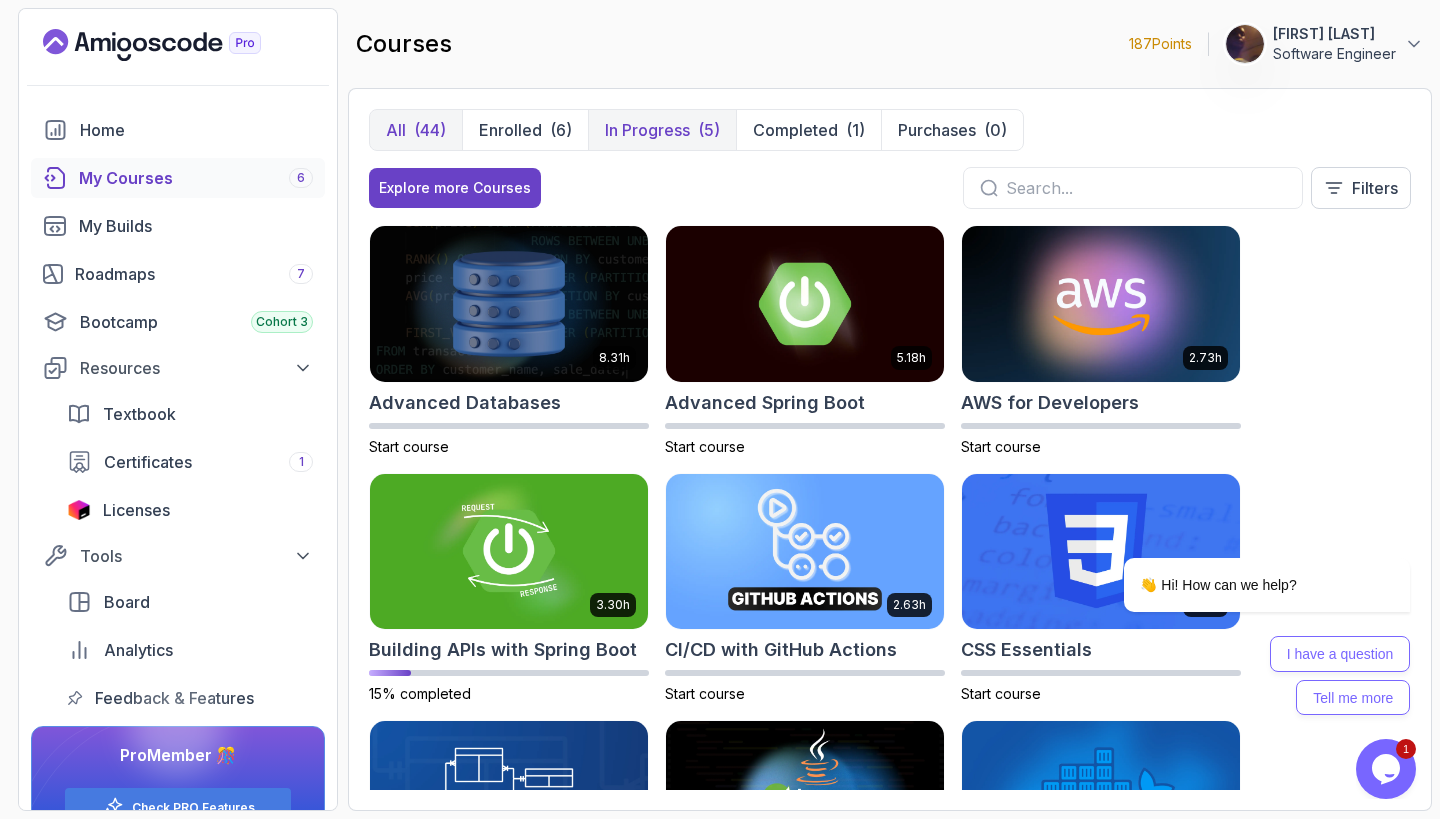 click on "In Progress" at bounding box center (647, 130) 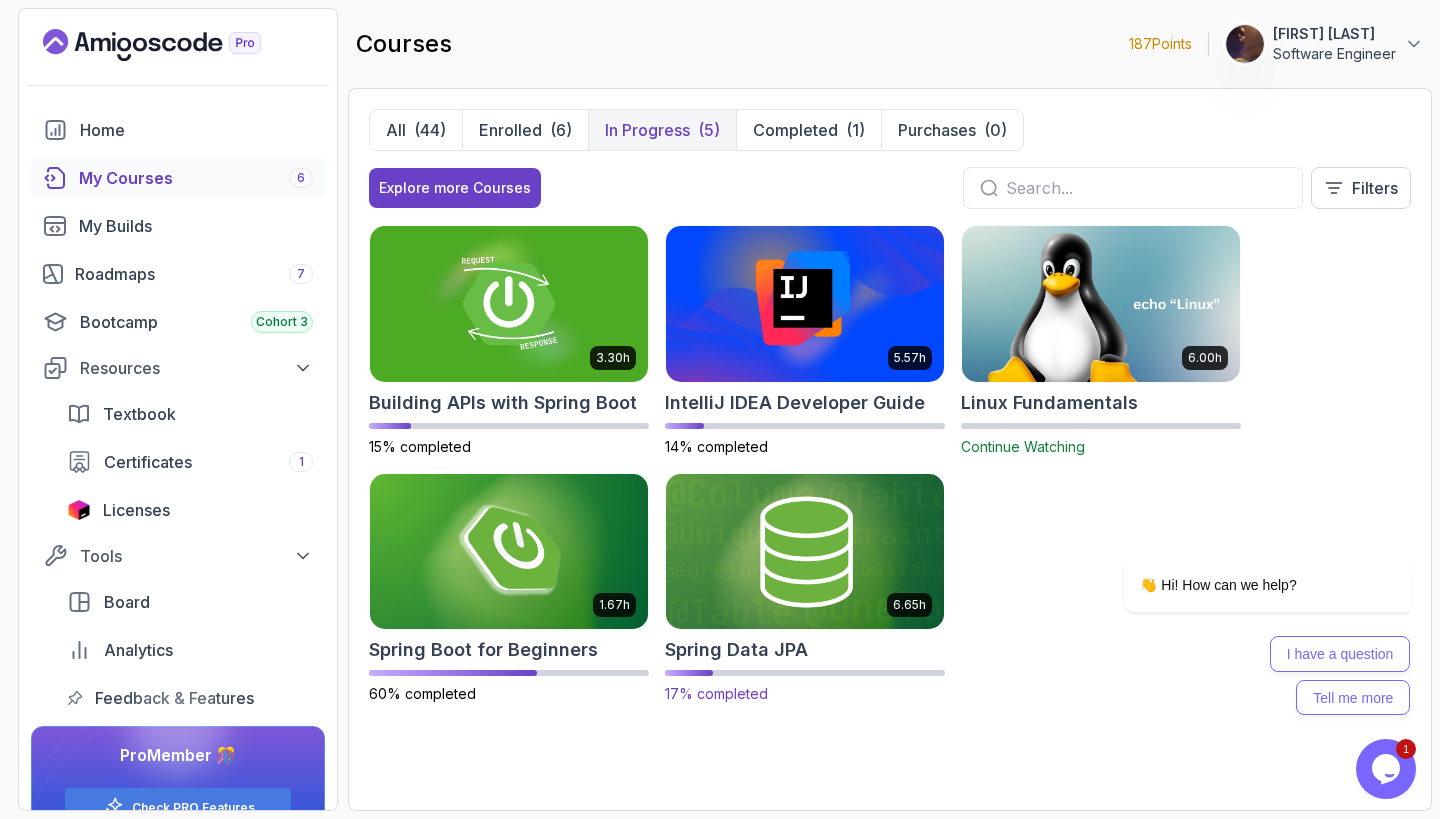 click at bounding box center [805, 551] 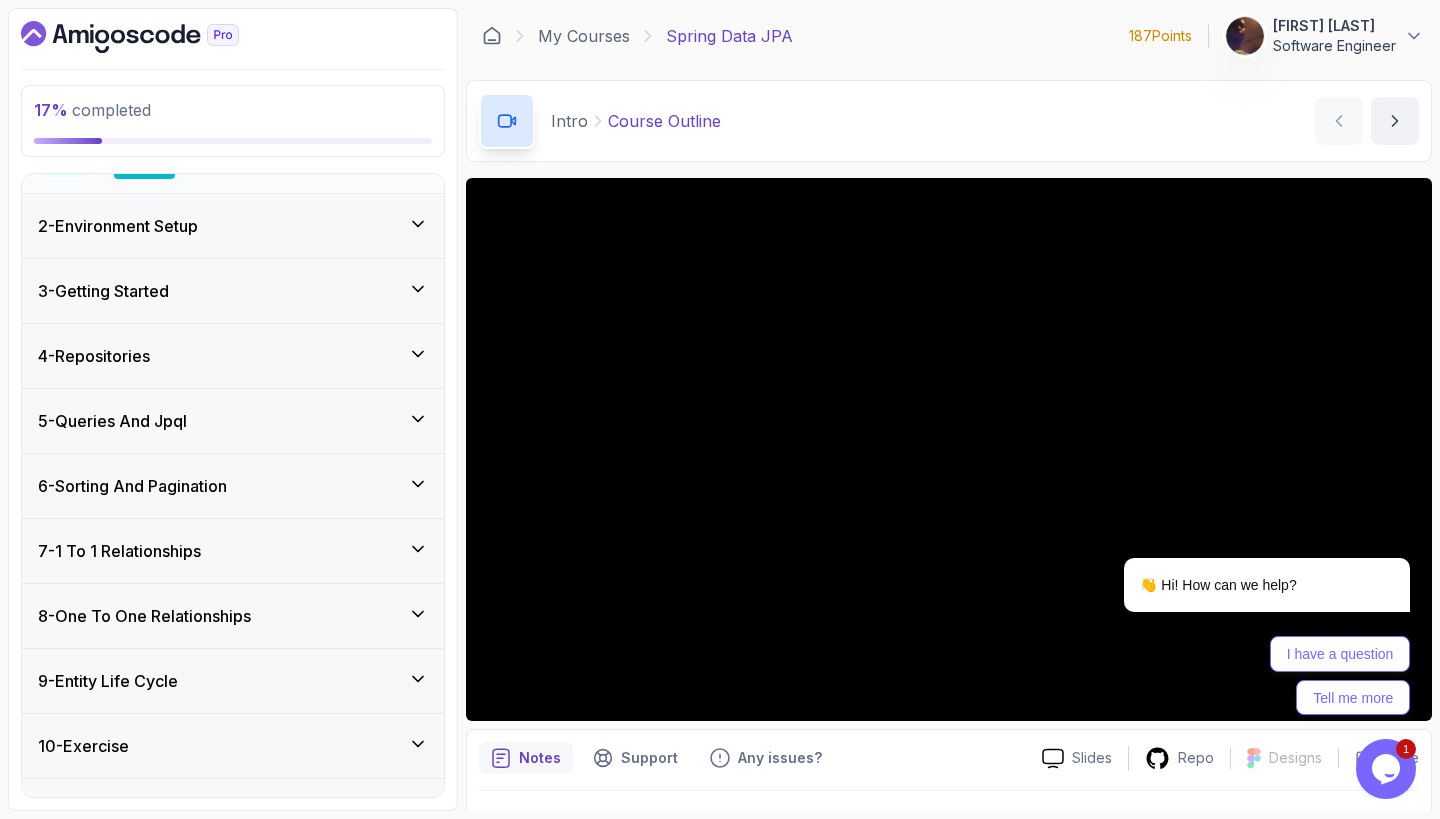scroll, scrollTop: 338, scrollLeft: 0, axis: vertical 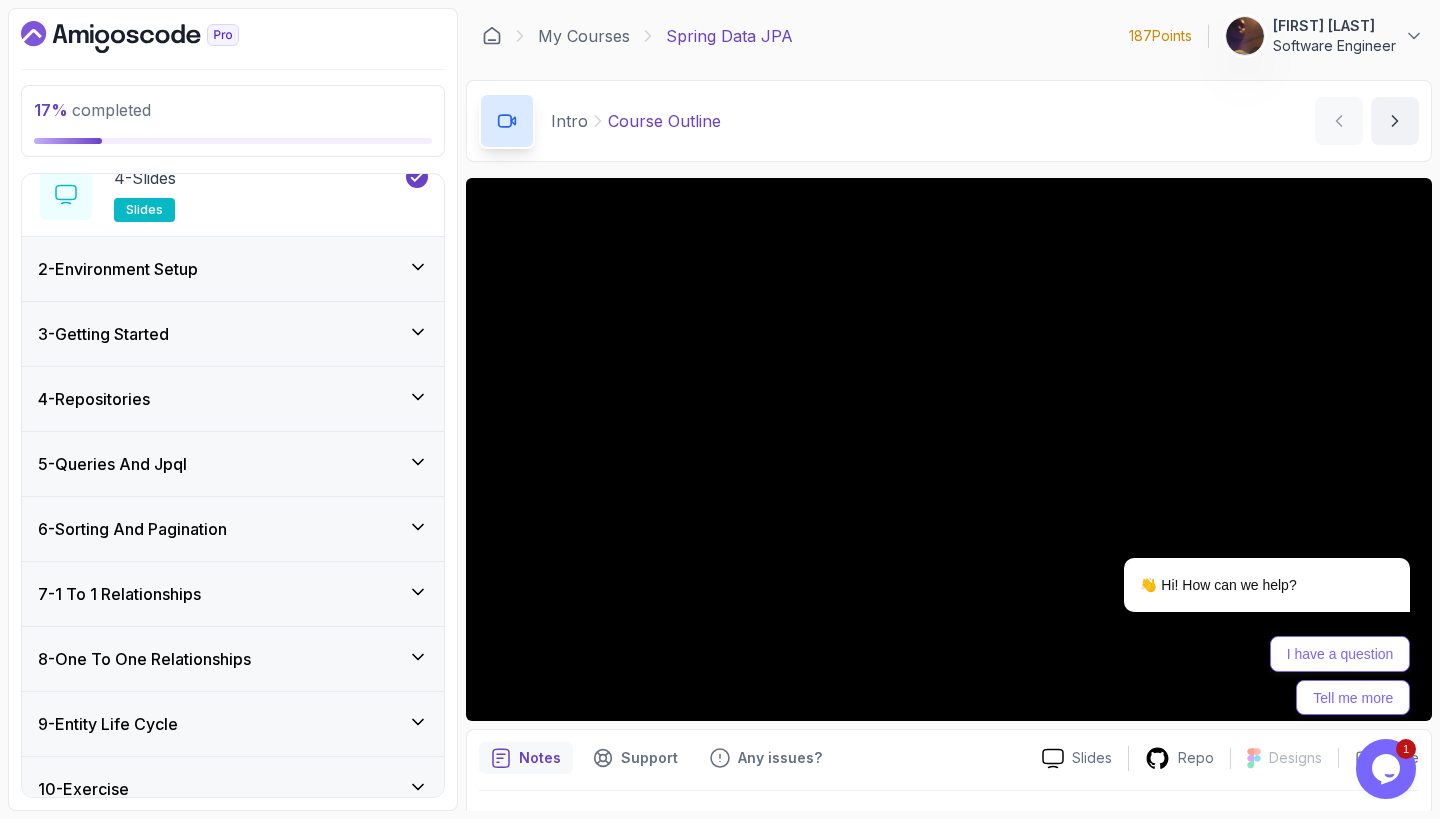 click on "2  -  Environment Setup" at bounding box center (233, 269) 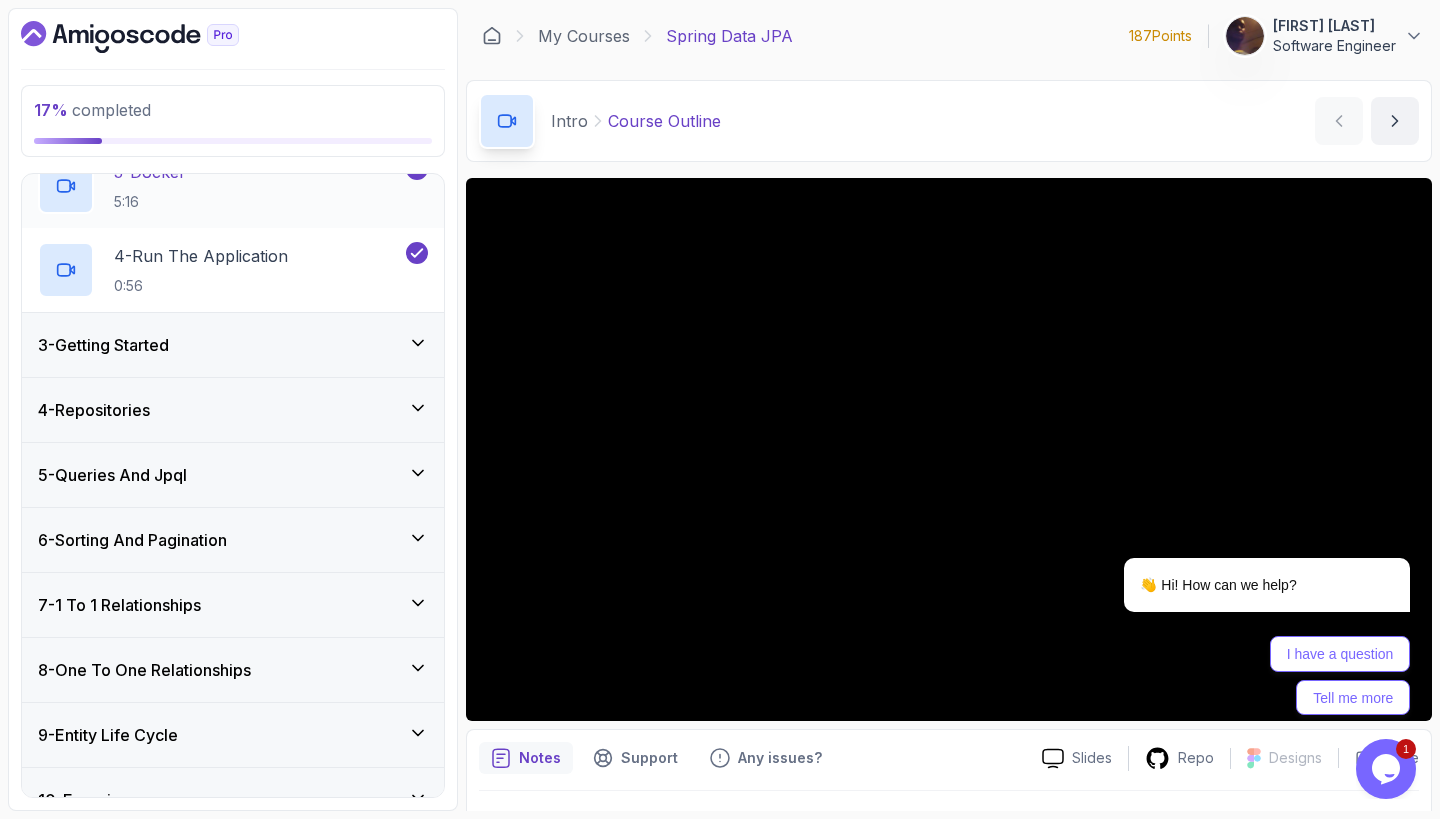 scroll, scrollTop: 433, scrollLeft: 0, axis: vertical 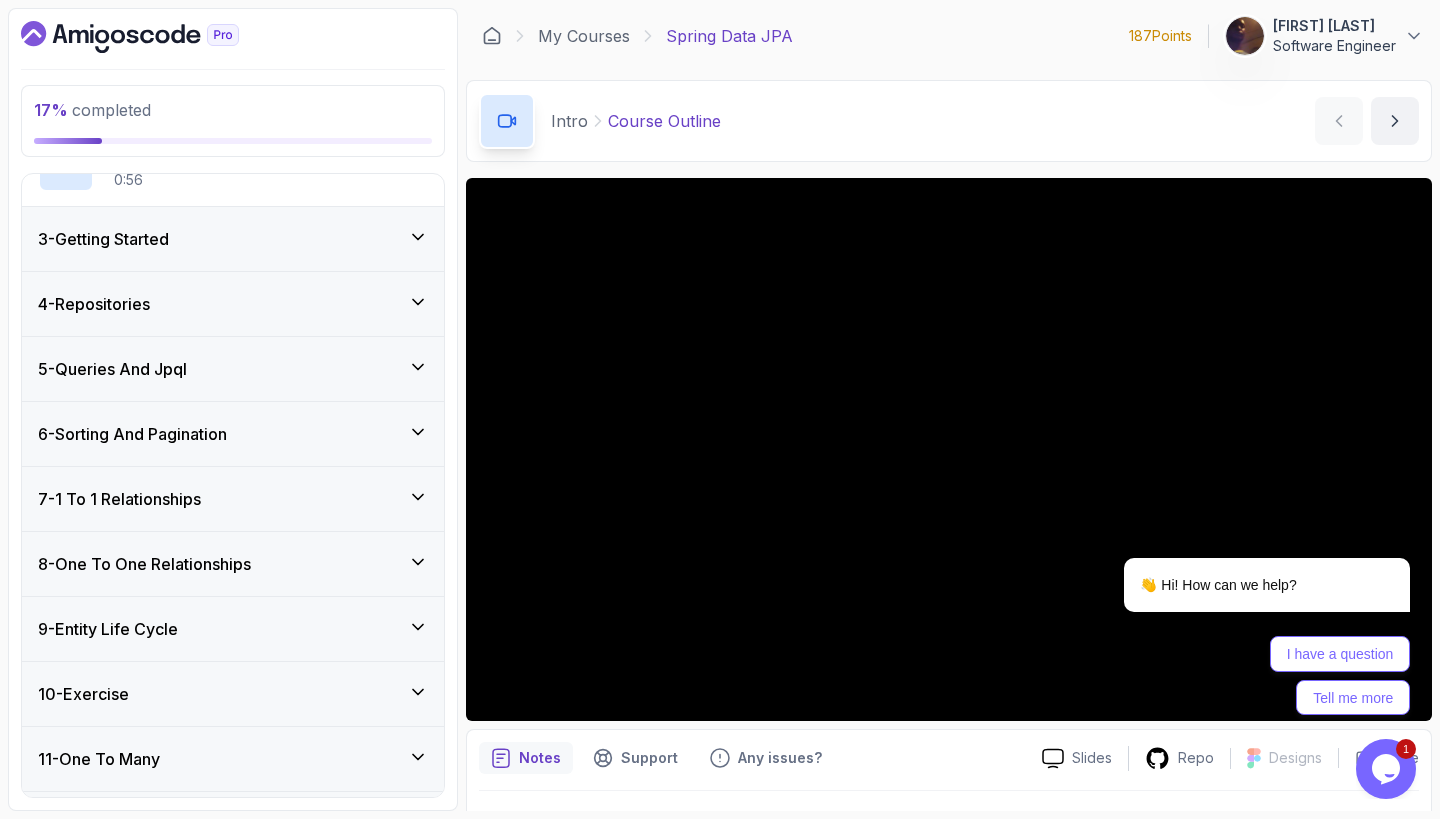 click on "3  -  Getting Started" at bounding box center (233, 239) 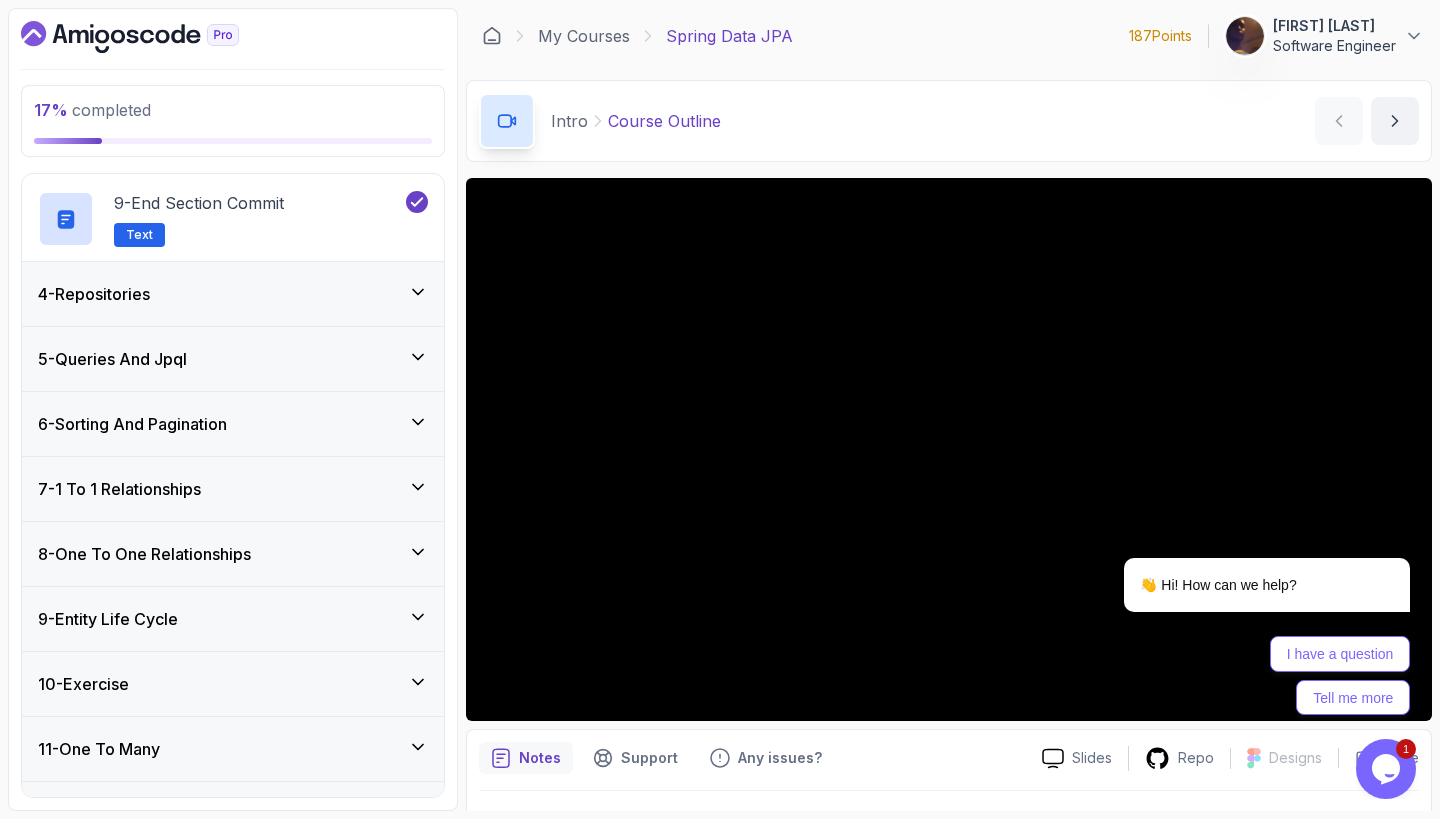 click on "4  -  Repositories" at bounding box center [233, 294] 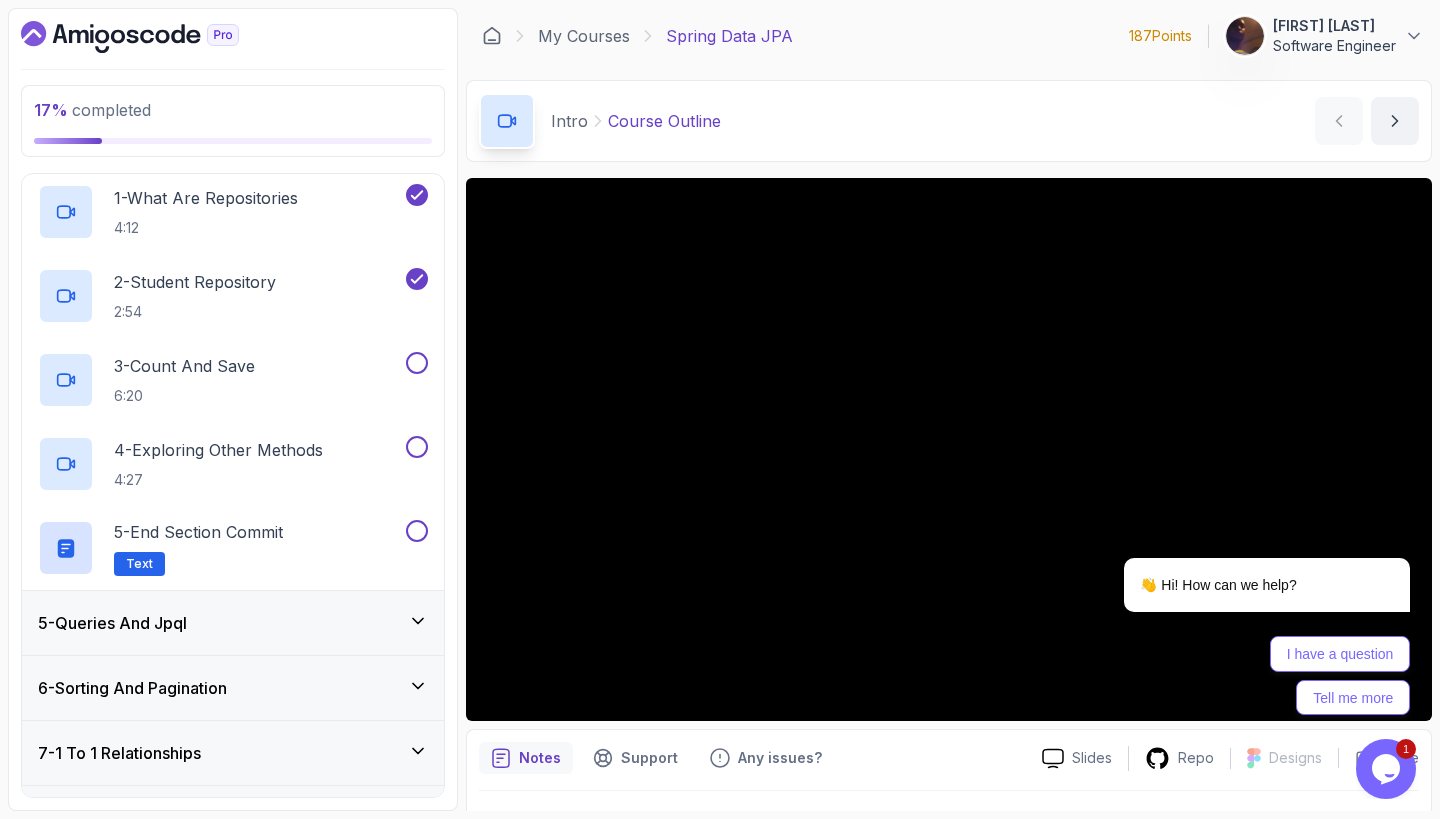 scroll, scrollTop: 245, scrollLeft: 0, axis: vertical 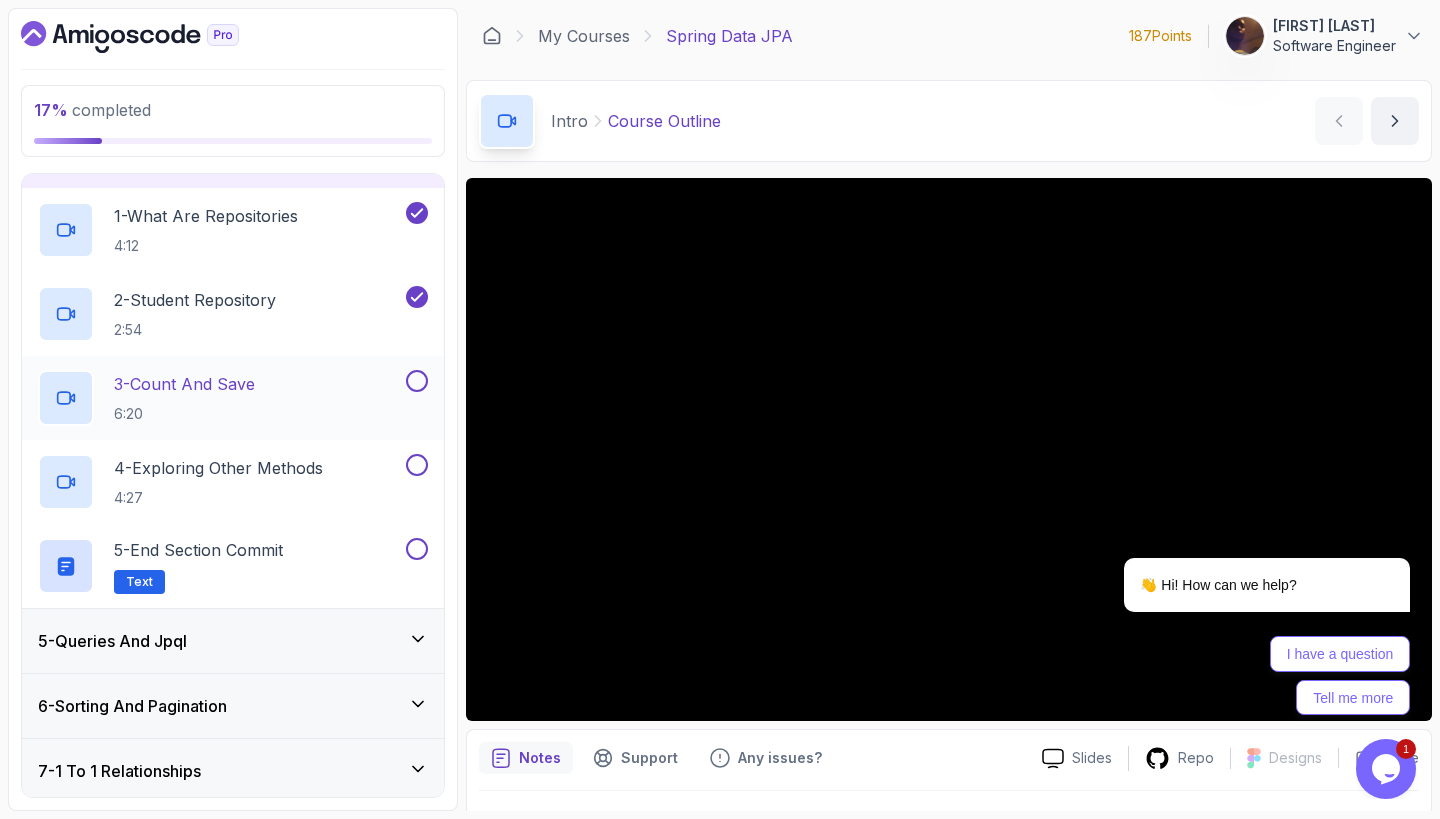 click on "3  -  Count And Save" at bounding box center [184, 384] 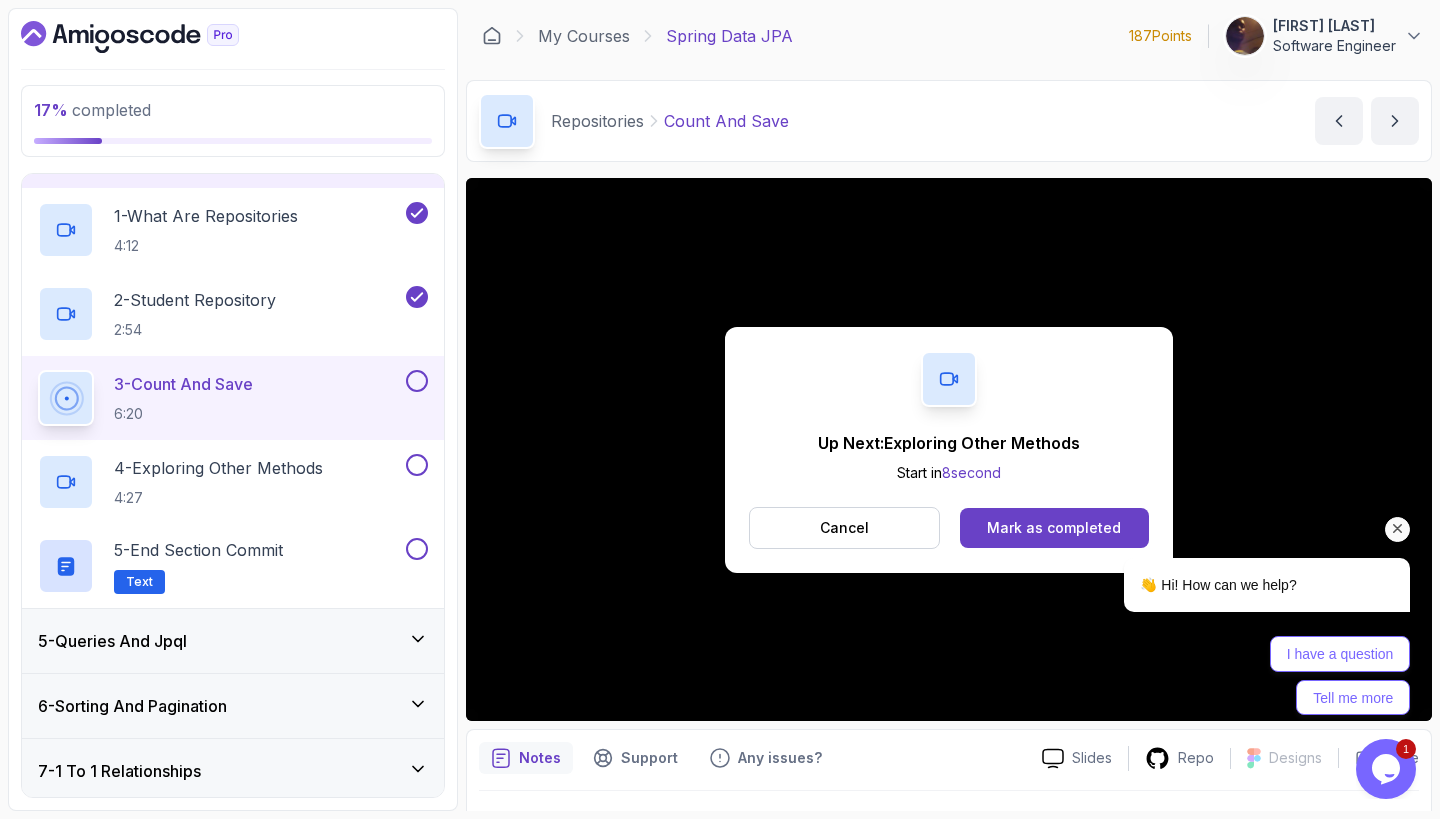 click on "👋 Hi! How can we help? I have a question Tell me more" at bounding box center (1240, 560) 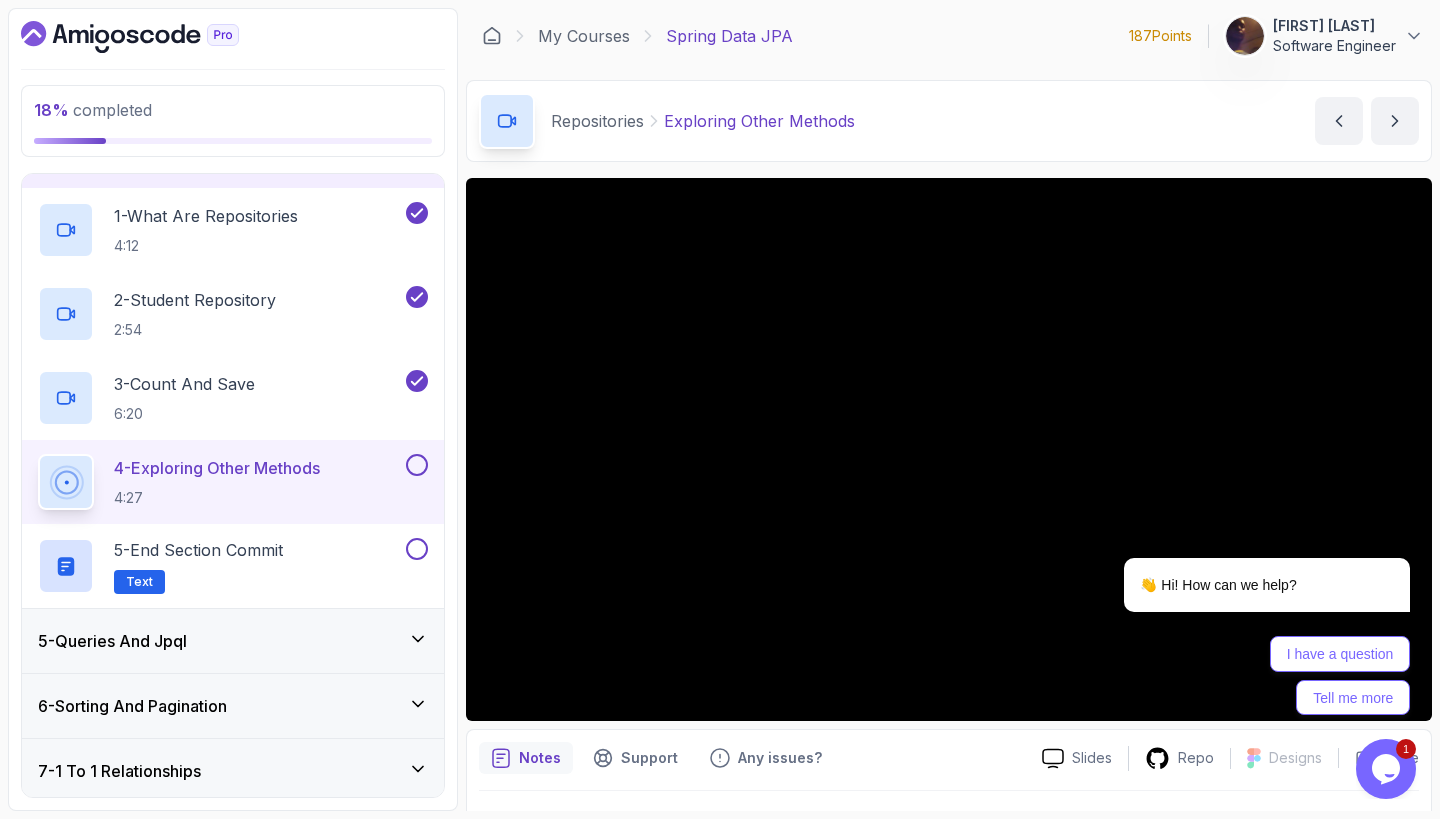 click on "4  -  Exploring Other Methods 4:27" at bounding box center (233, 482) 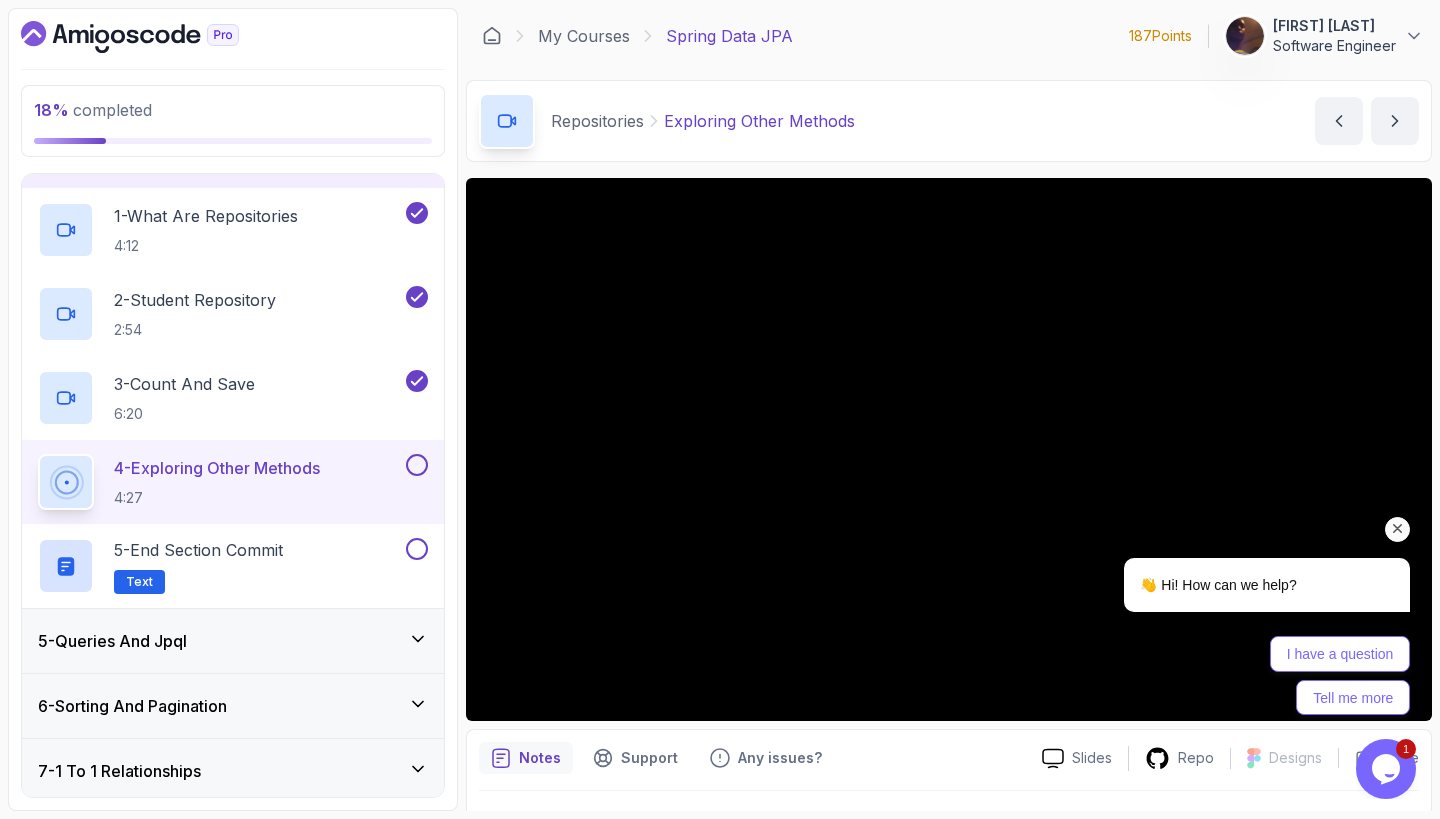 click on "I have a question Tell me more" at bounding box center (1241, 675) 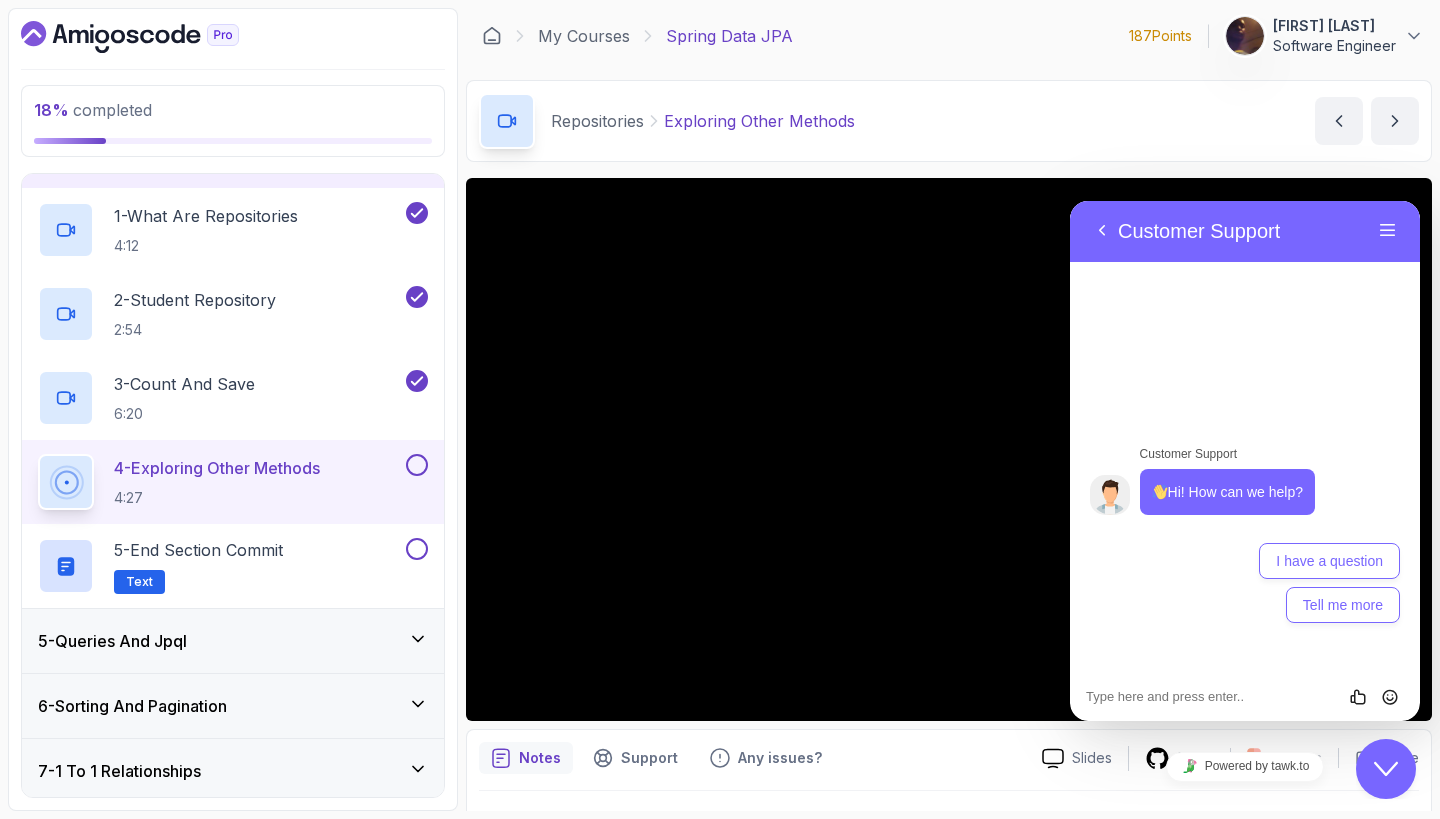click on "Close Chat This icon closes the chat window." 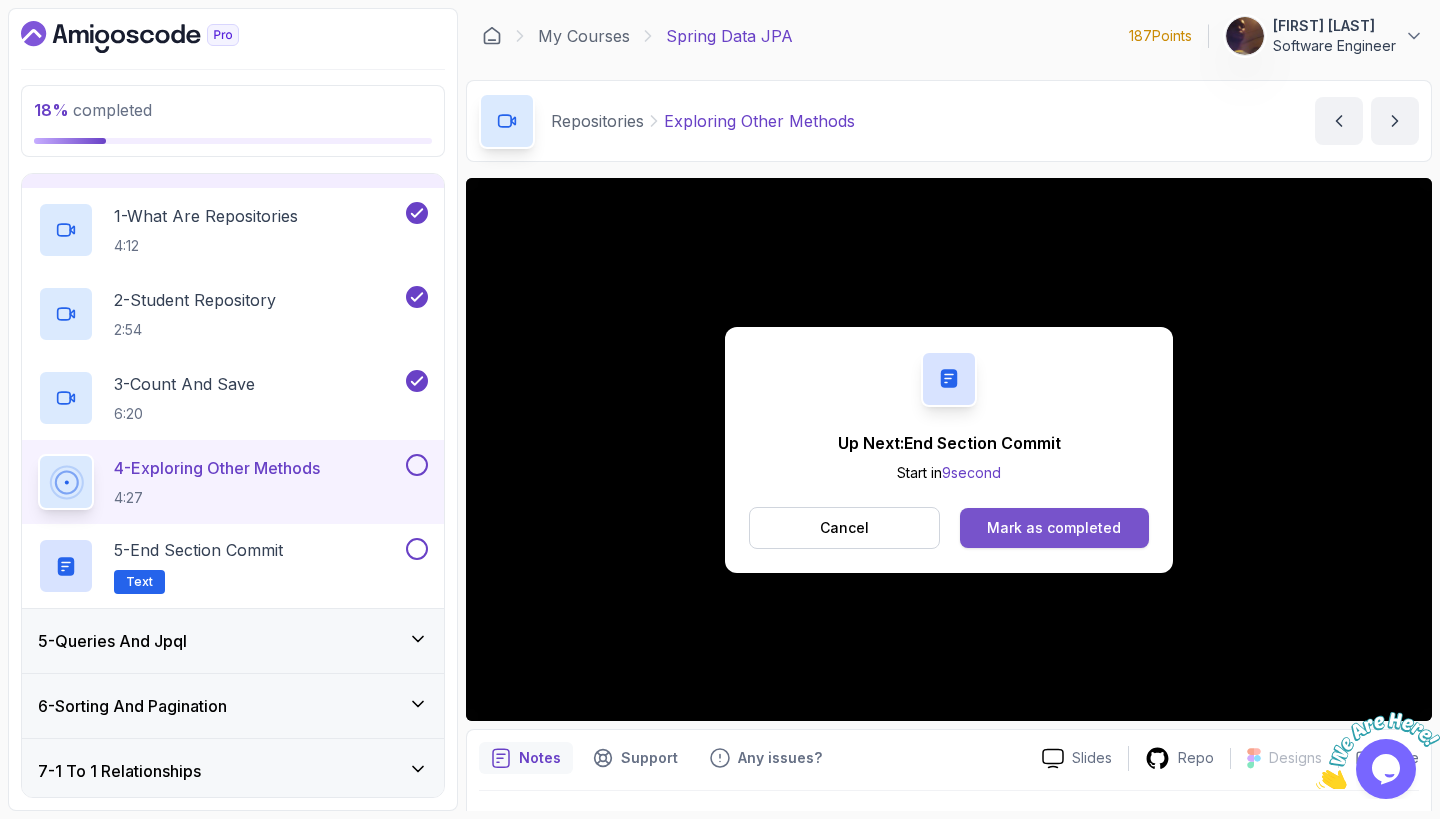 click on "Mark as completed" at bounding box center (1054, 528) 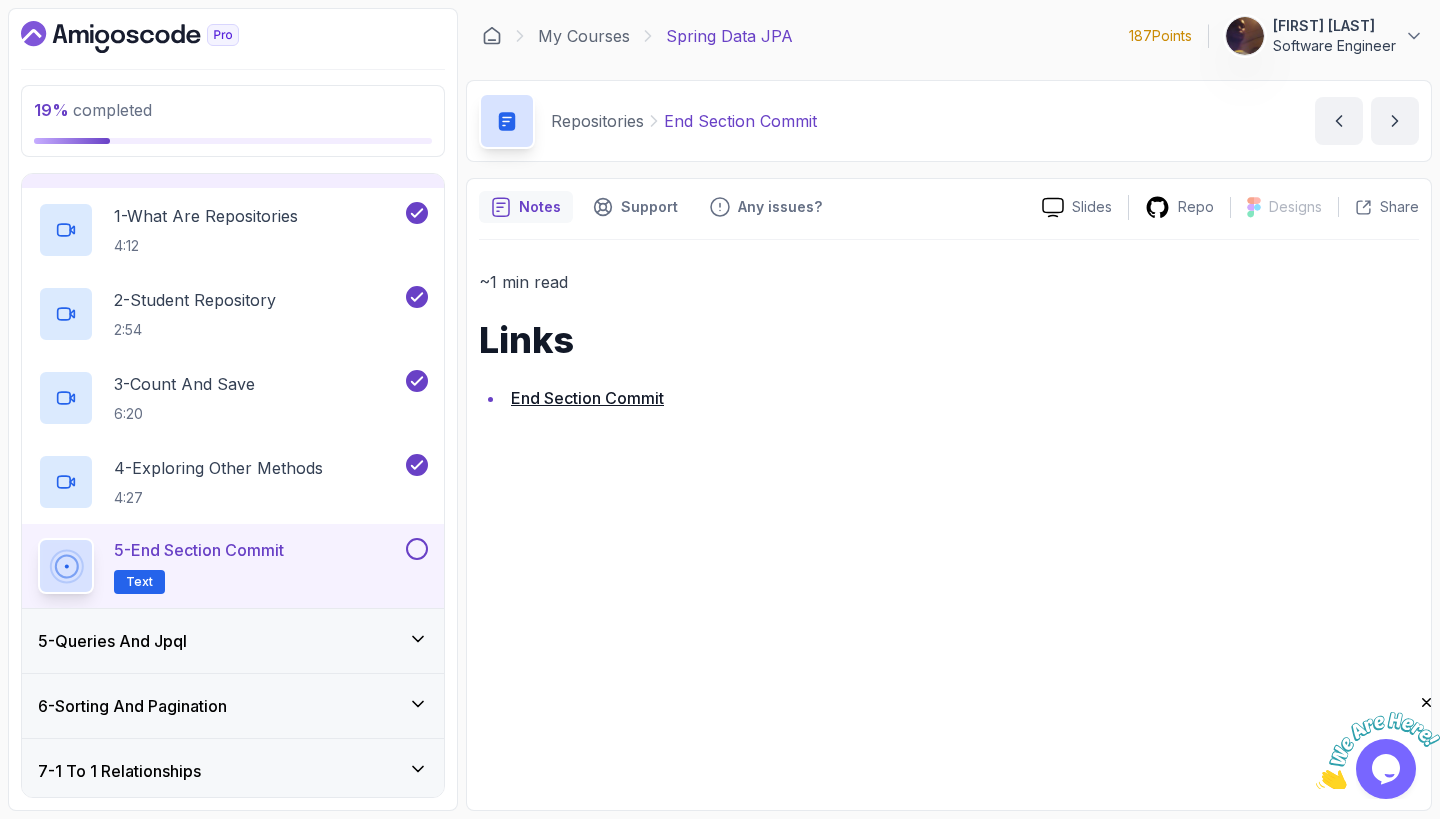click on "End Section Commit" at bounding box center [587, 398] 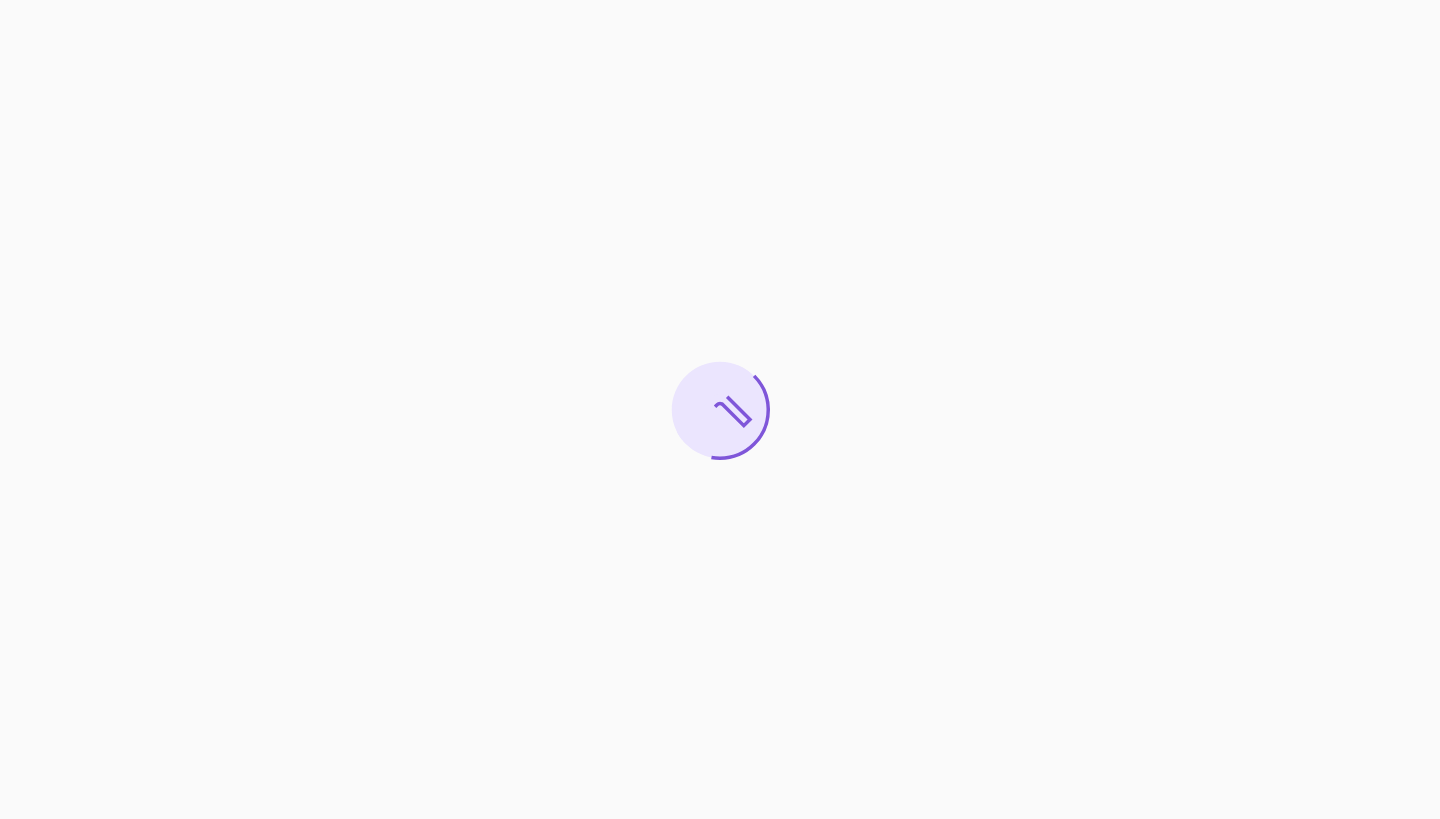 scroll, scrollTop: 0, scrollLeft: 0, axis: both 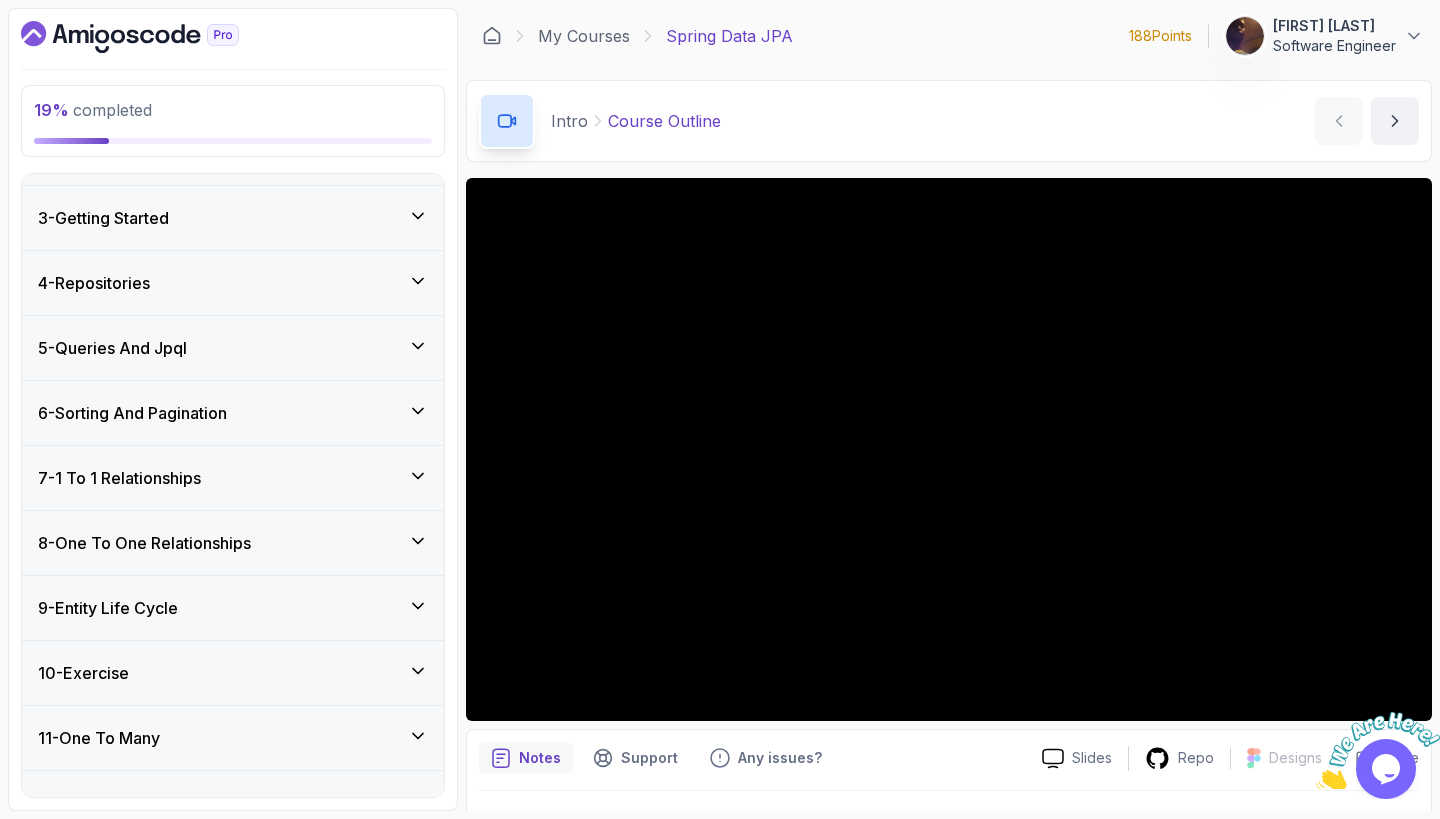 click on "4  -  Repositories" at bounding box center [233, 283] 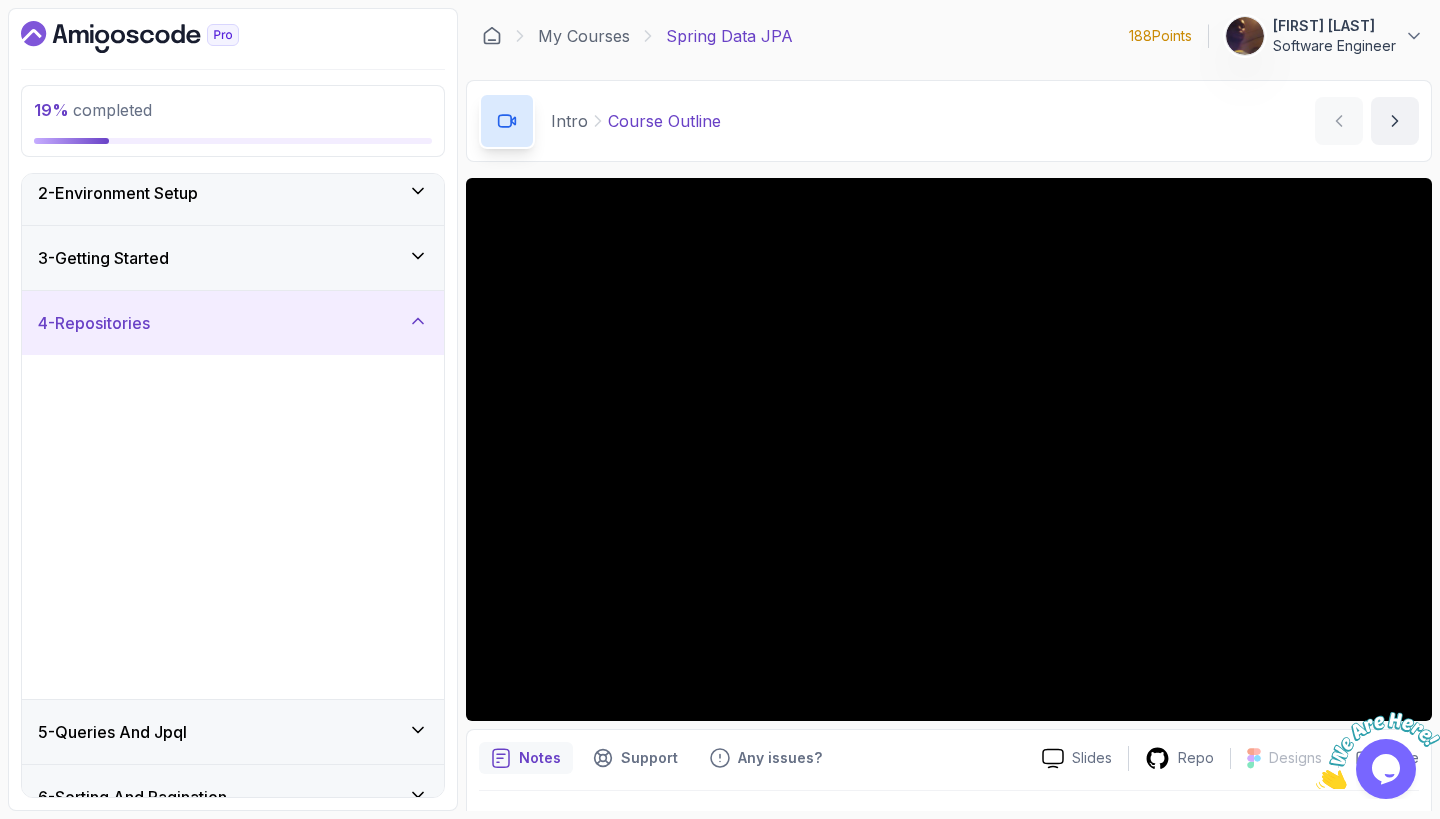 scroll, scrollTop: 118, scrollLeft: 0, axis: vertical 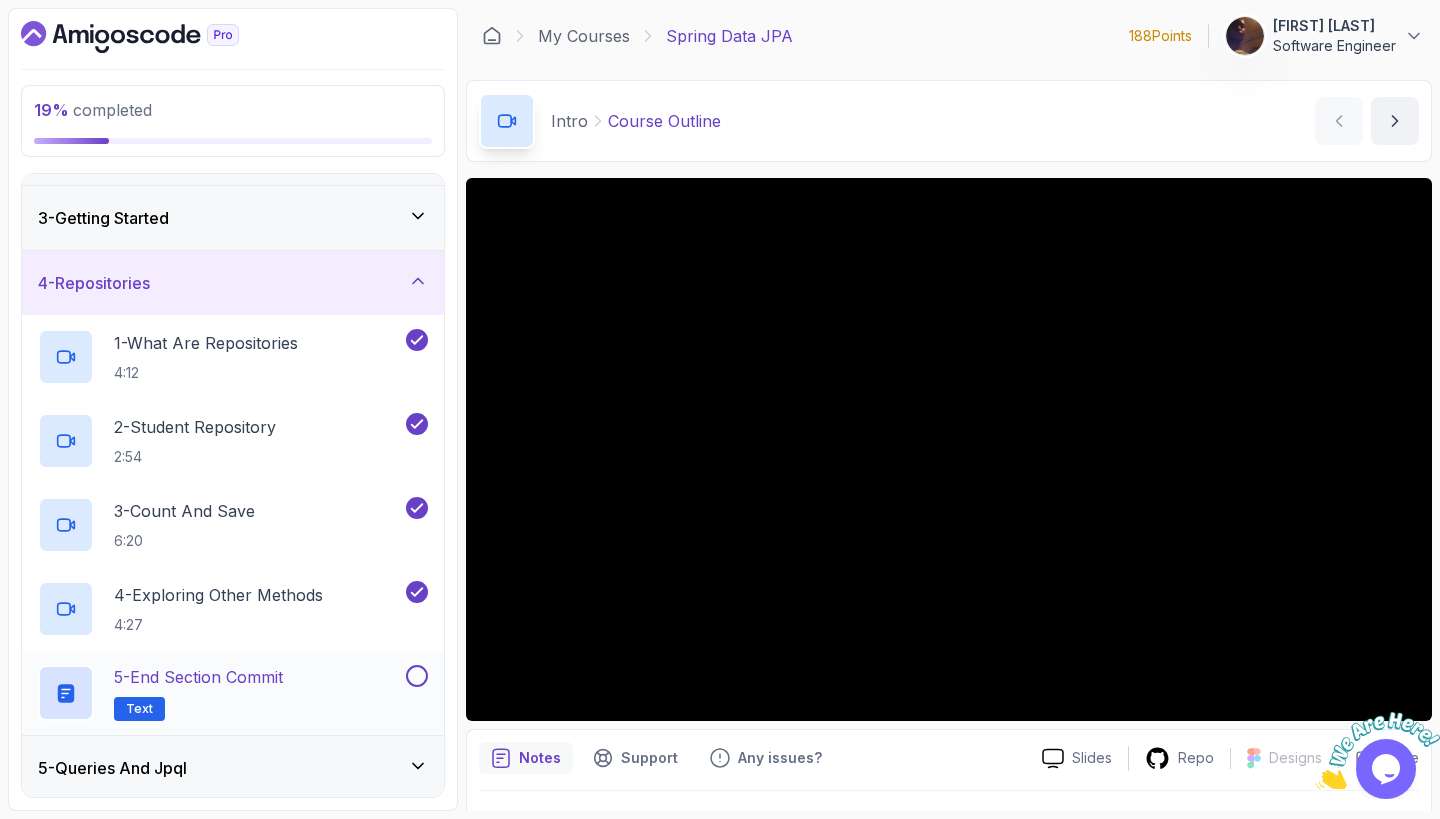 click at bounding box center (417, 676) 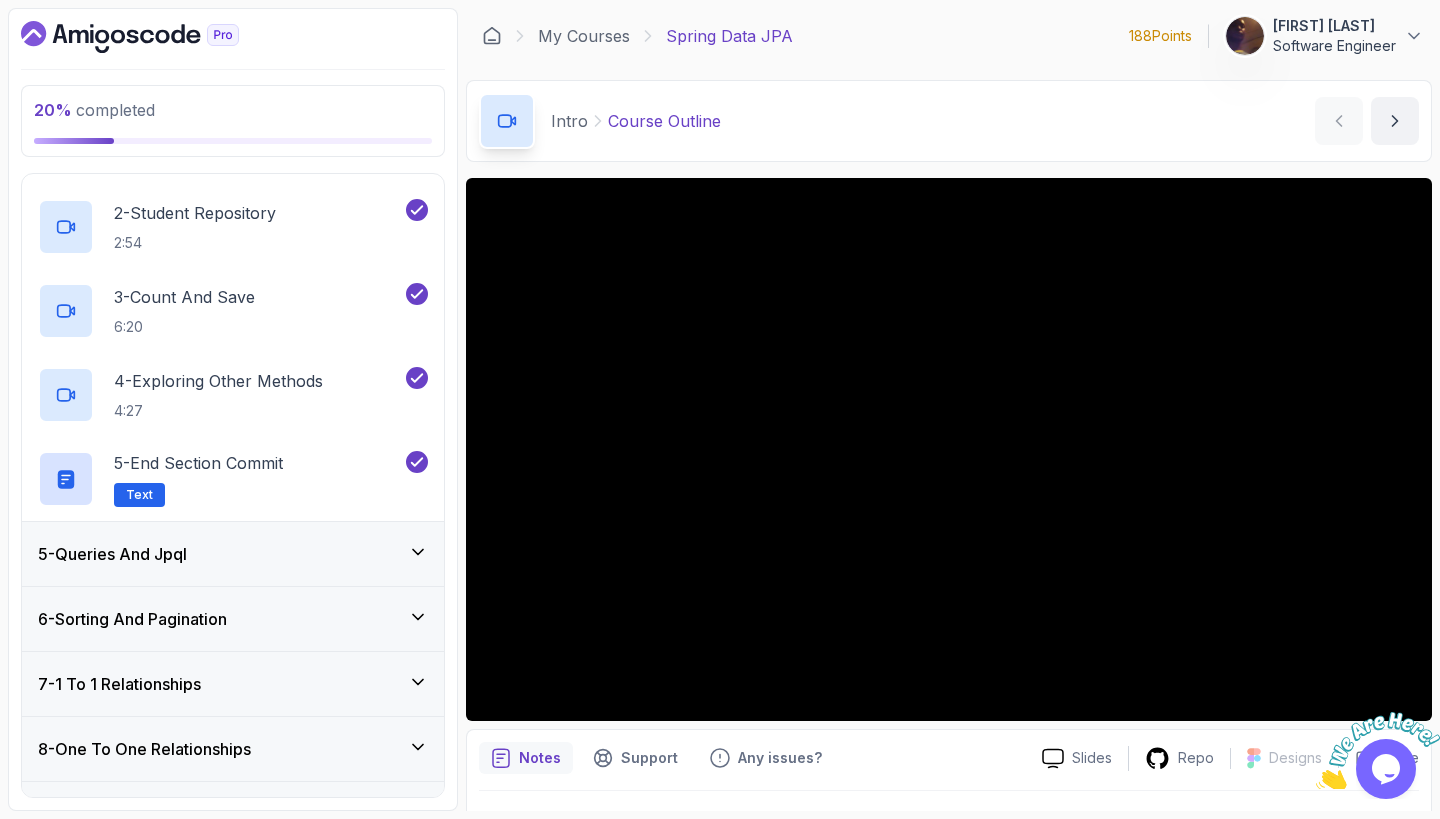 scroll, scrollTop: 343, scrollLeft: 0, axis: vertical 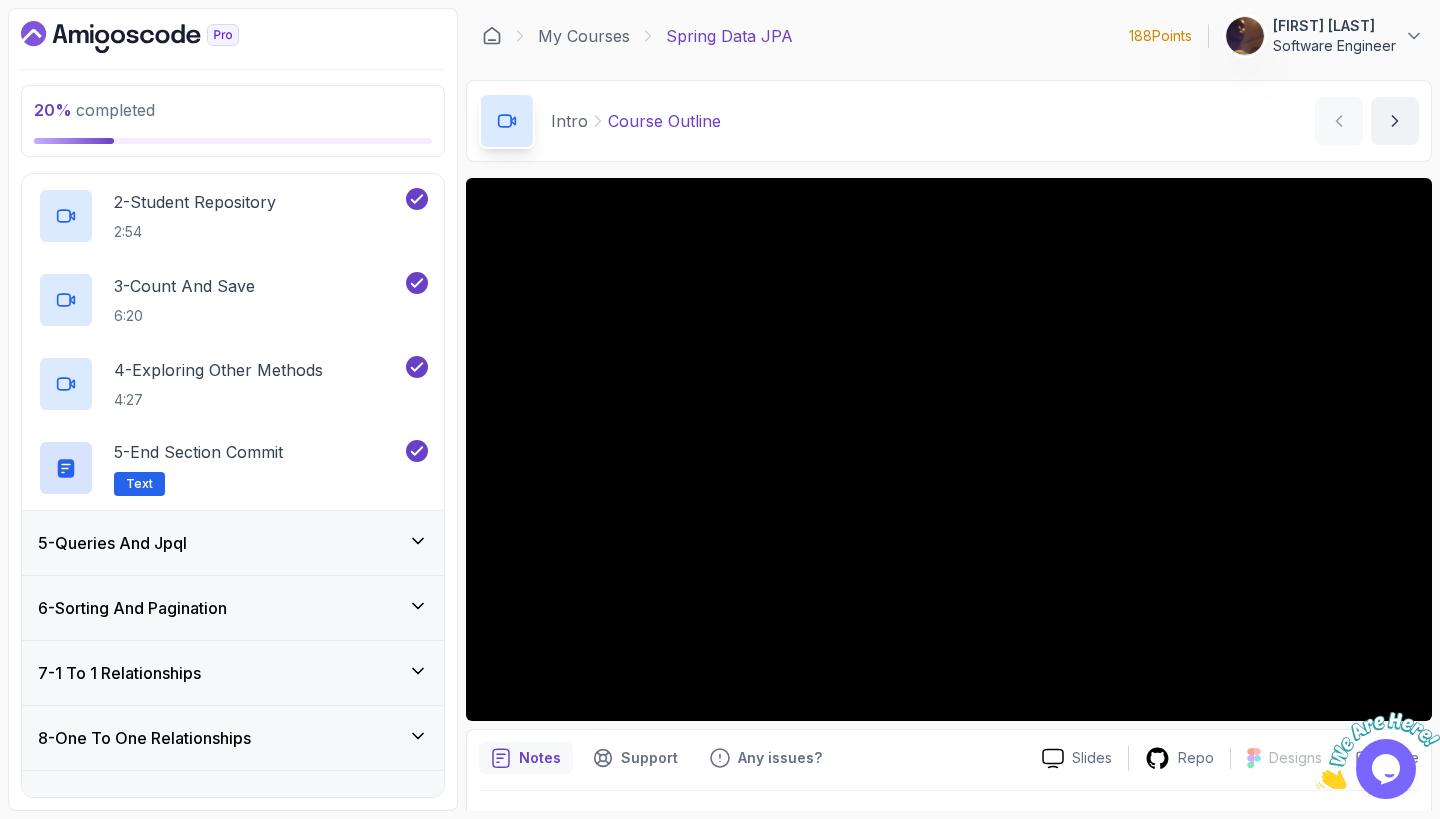 click on "5  -  Queries And Jpql" at bounding box center [233, 543] 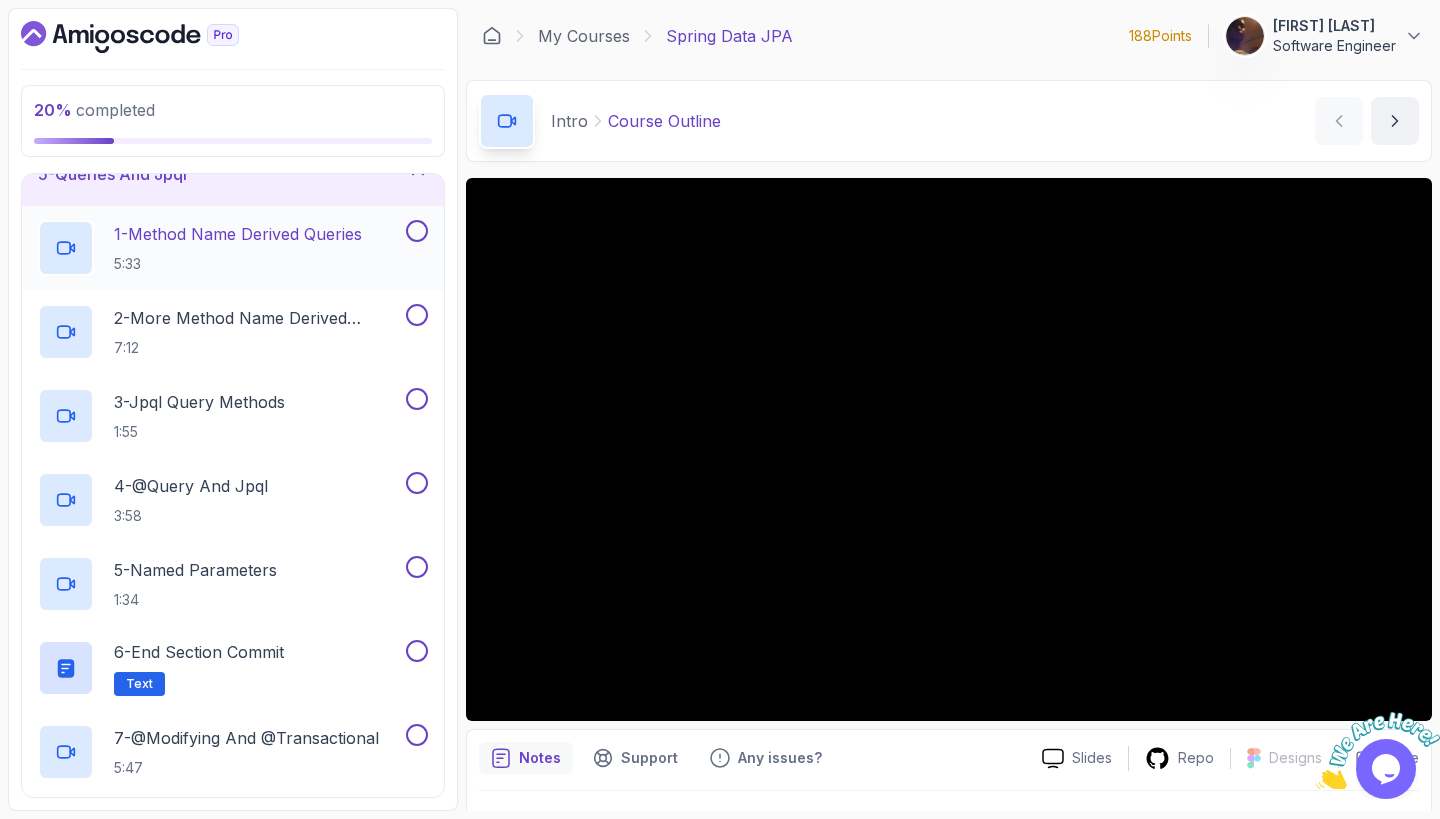 scroll, scrollTop: 217, scrollLeft: 0, axis: vertical 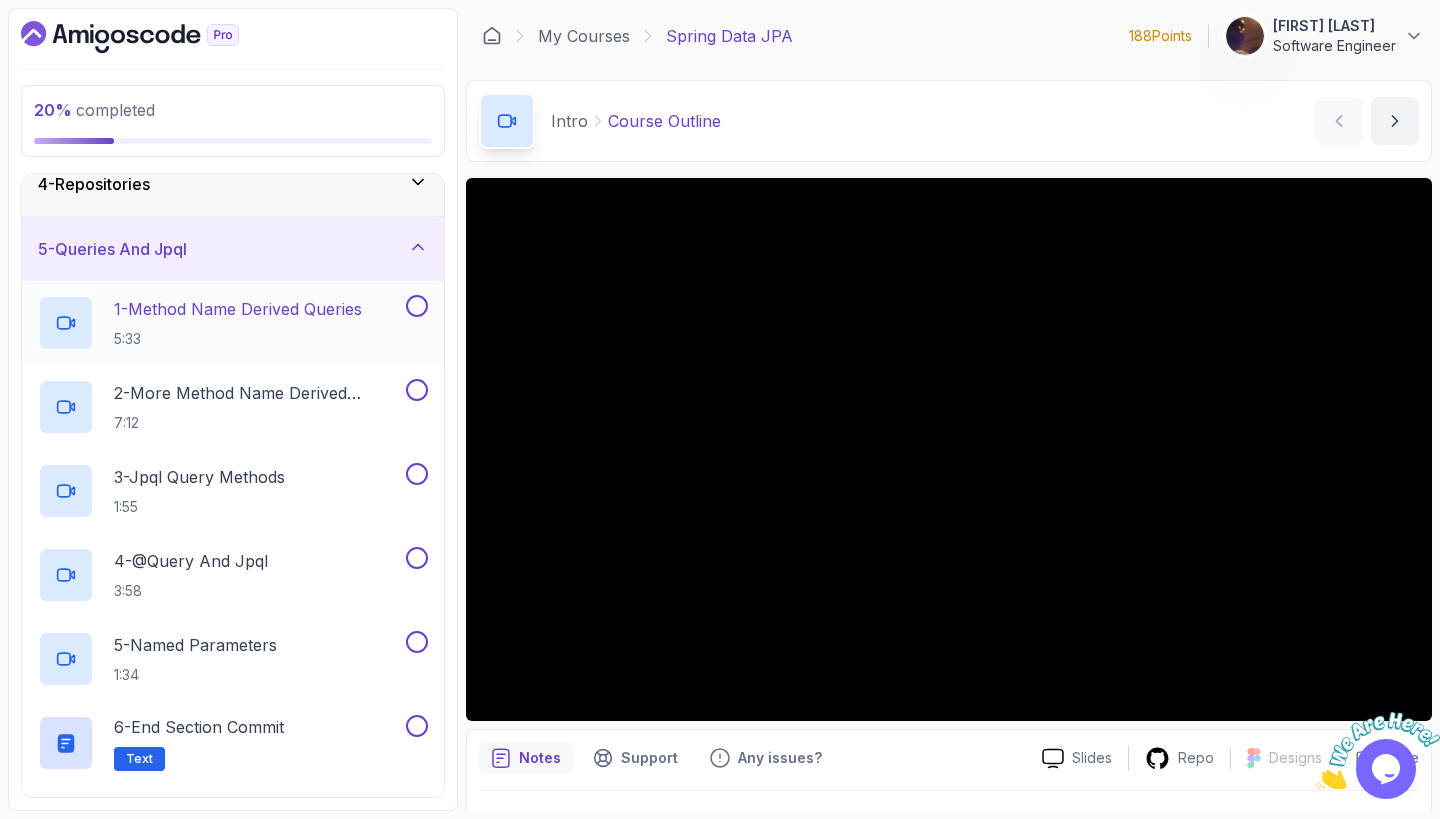 click on "1  -  Method Name Derived Queries" at bounding box center (238, 309) 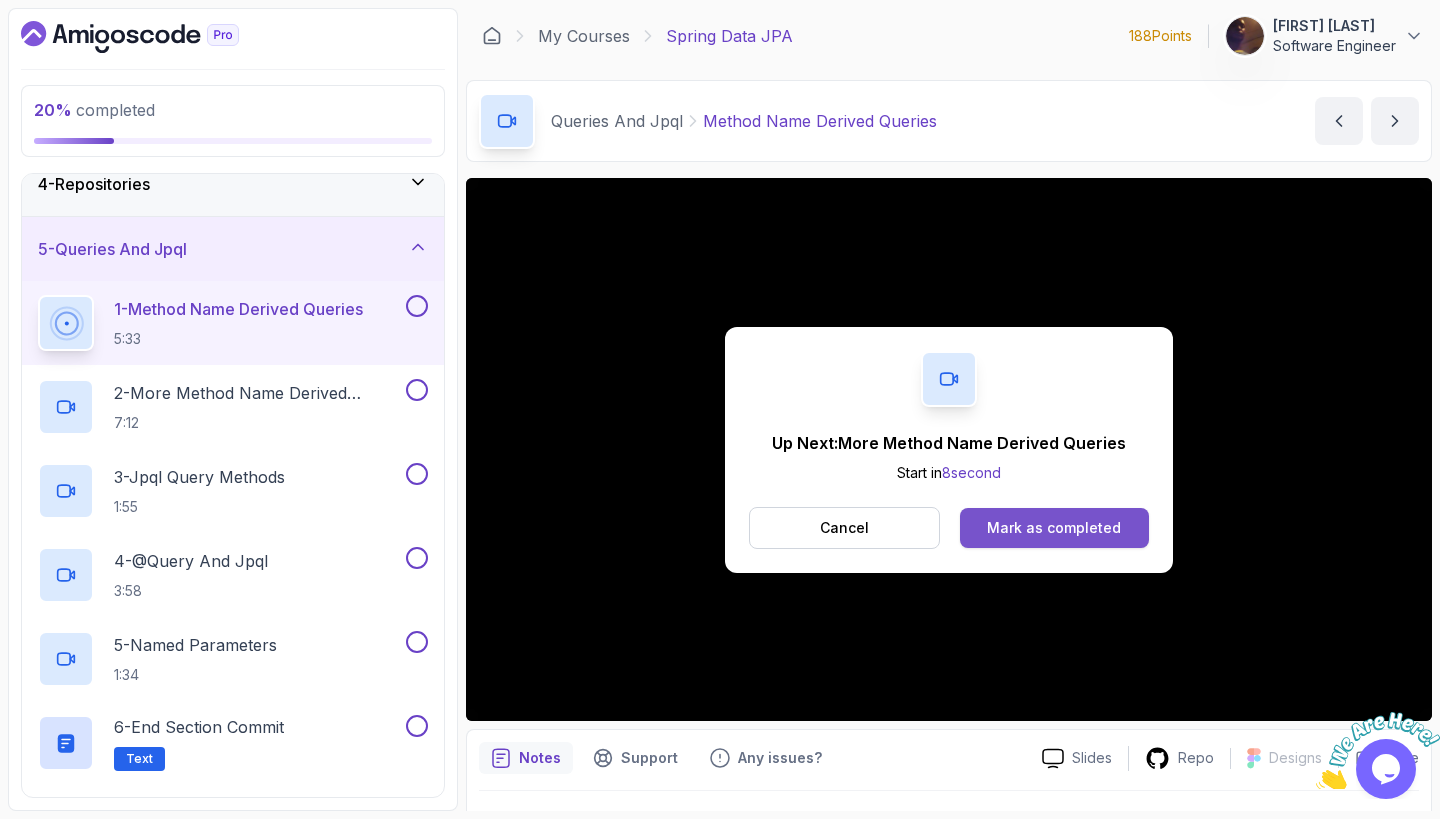 click on "Mark as completed" at bounding box center (1054, 528) 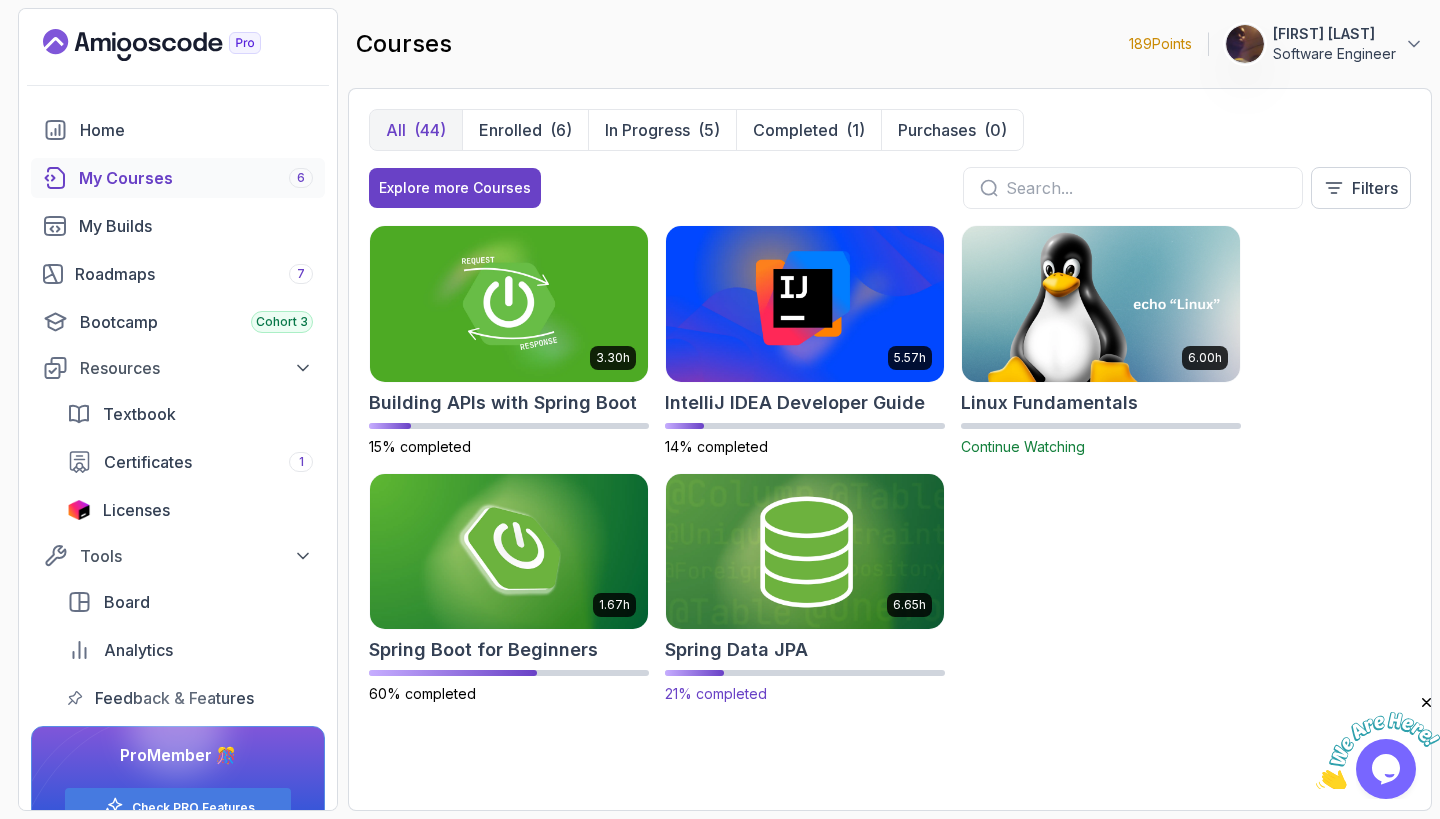 click on "Spring Data JPA" at bounding box center [805, 650] 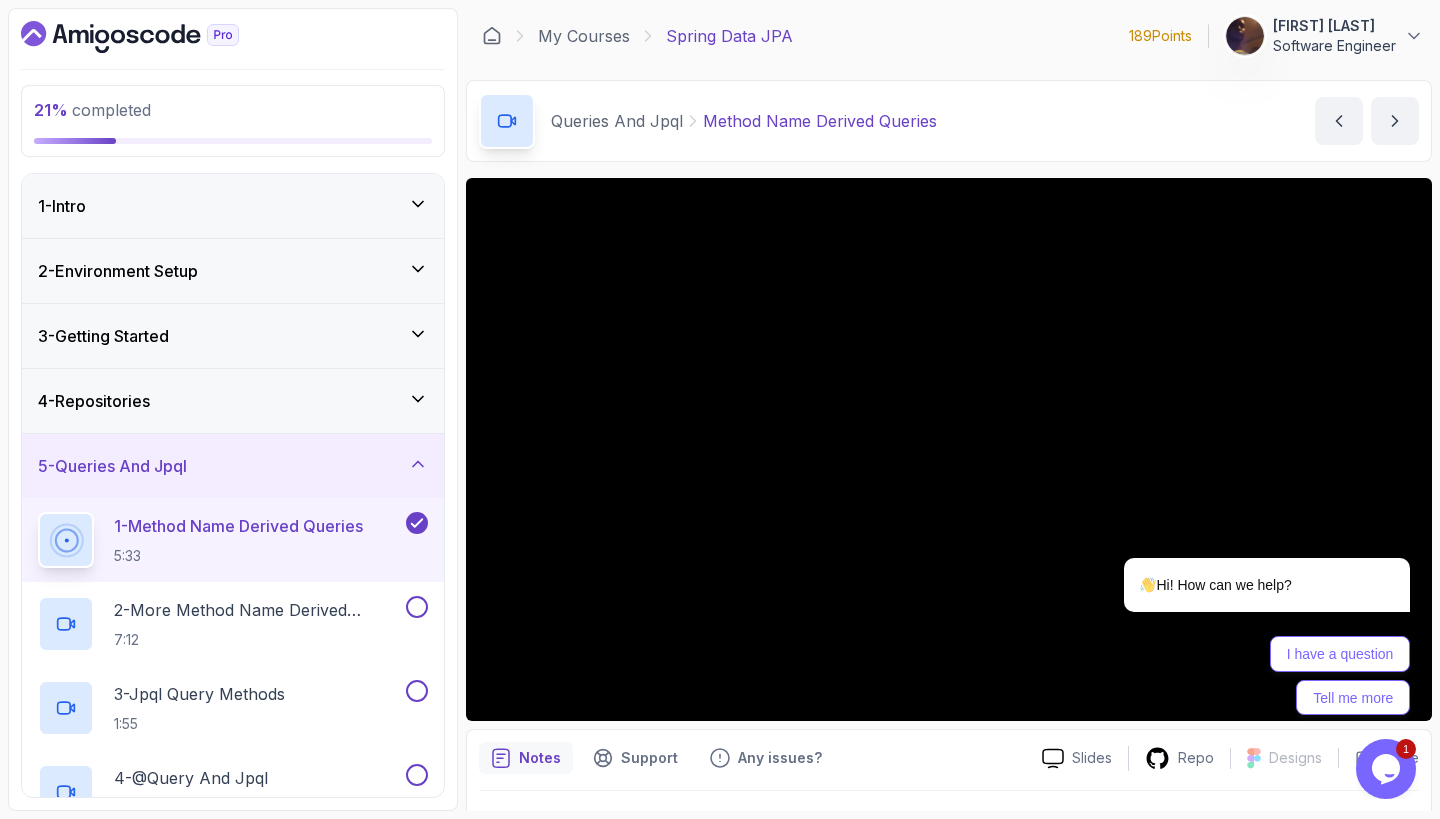 scroll, scrollTop: 49, scrollLeft: 0, axis: vertical 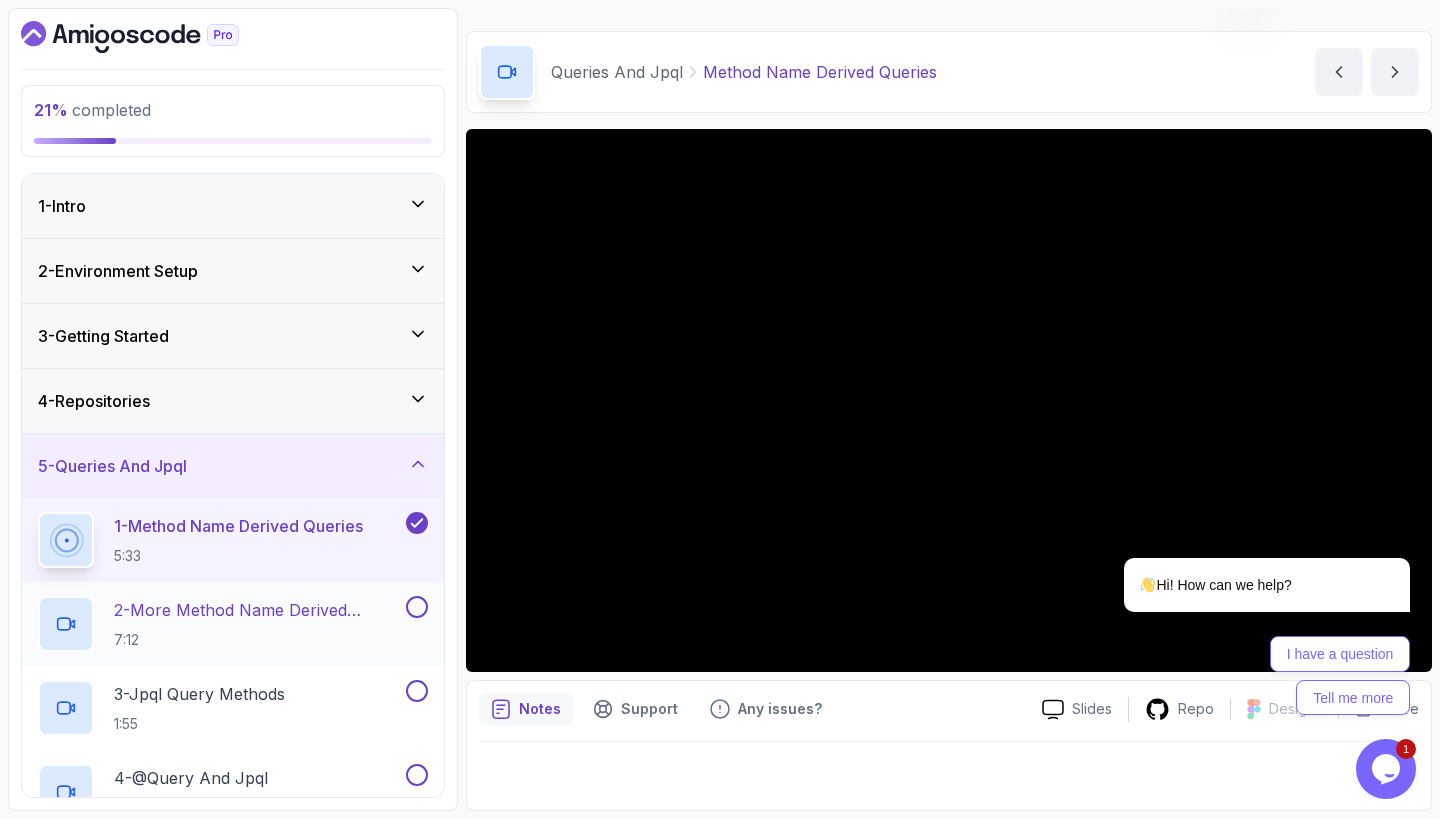 click on "2  -  More Method Name Derived Queries" at bounding box center (258, 610) 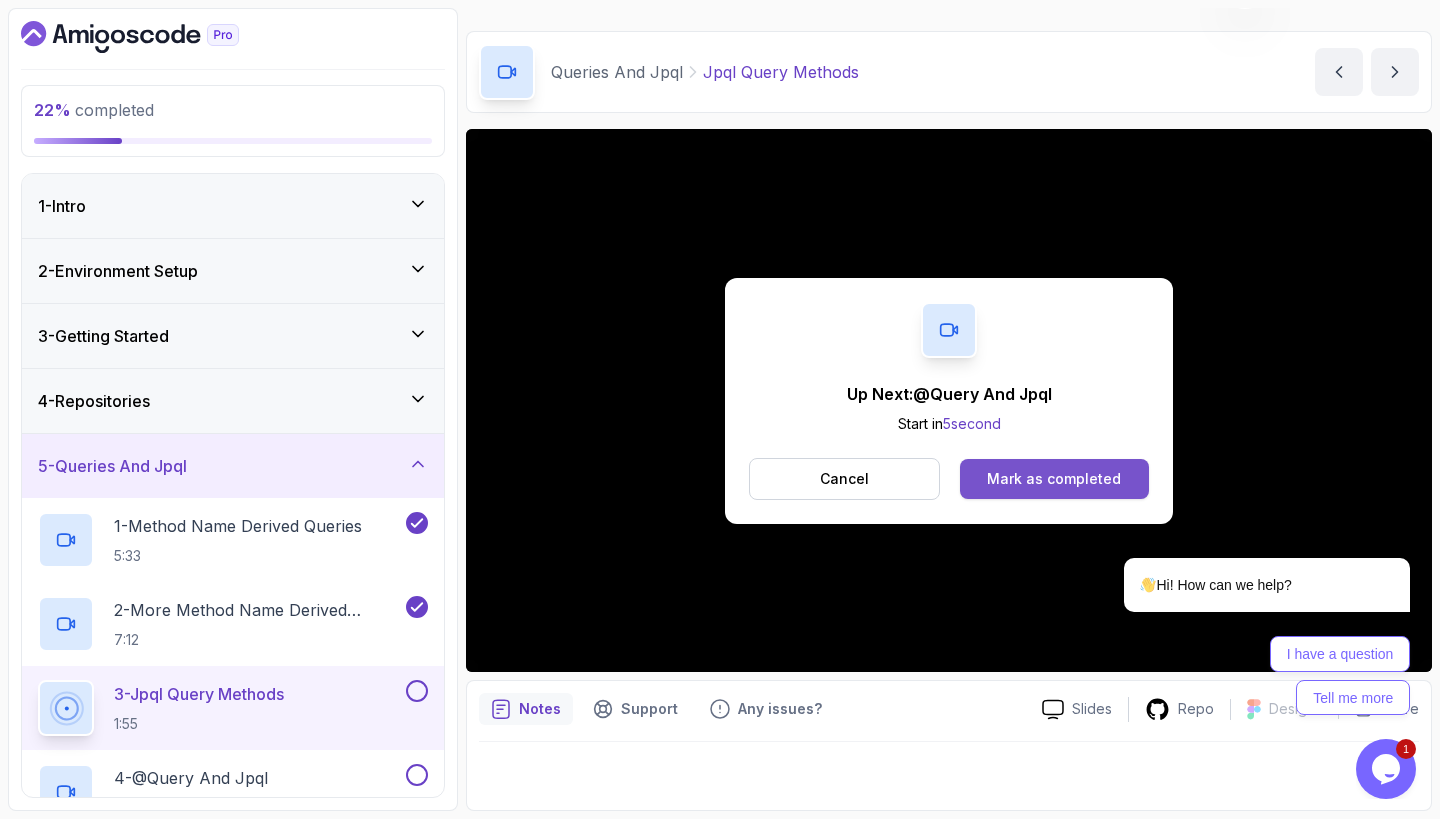 click on "Mark as completed" at bounding box center [1054, 479] 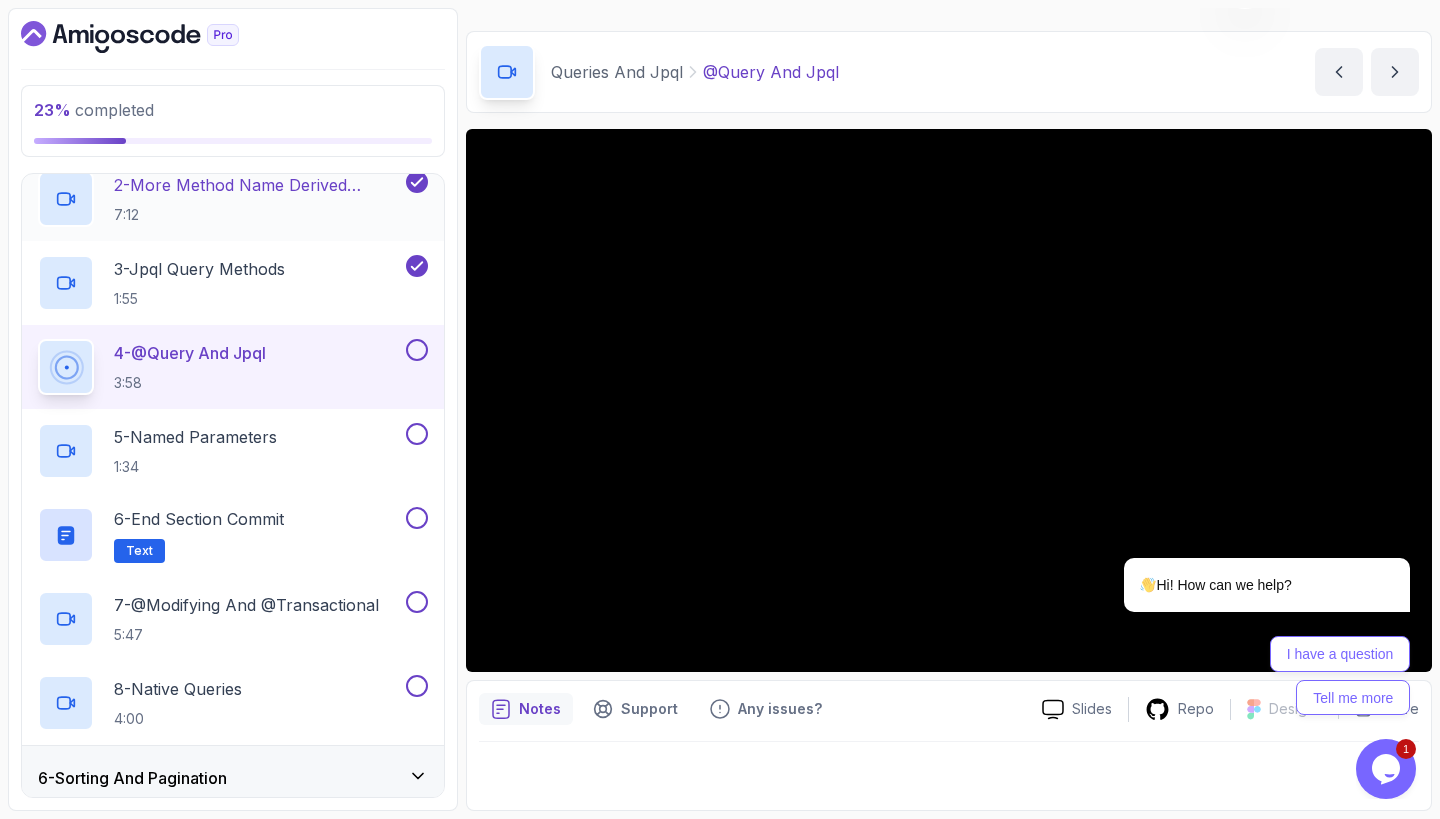 scroll, scrollTop: 431, scrollLeft: 0, axis: vertical 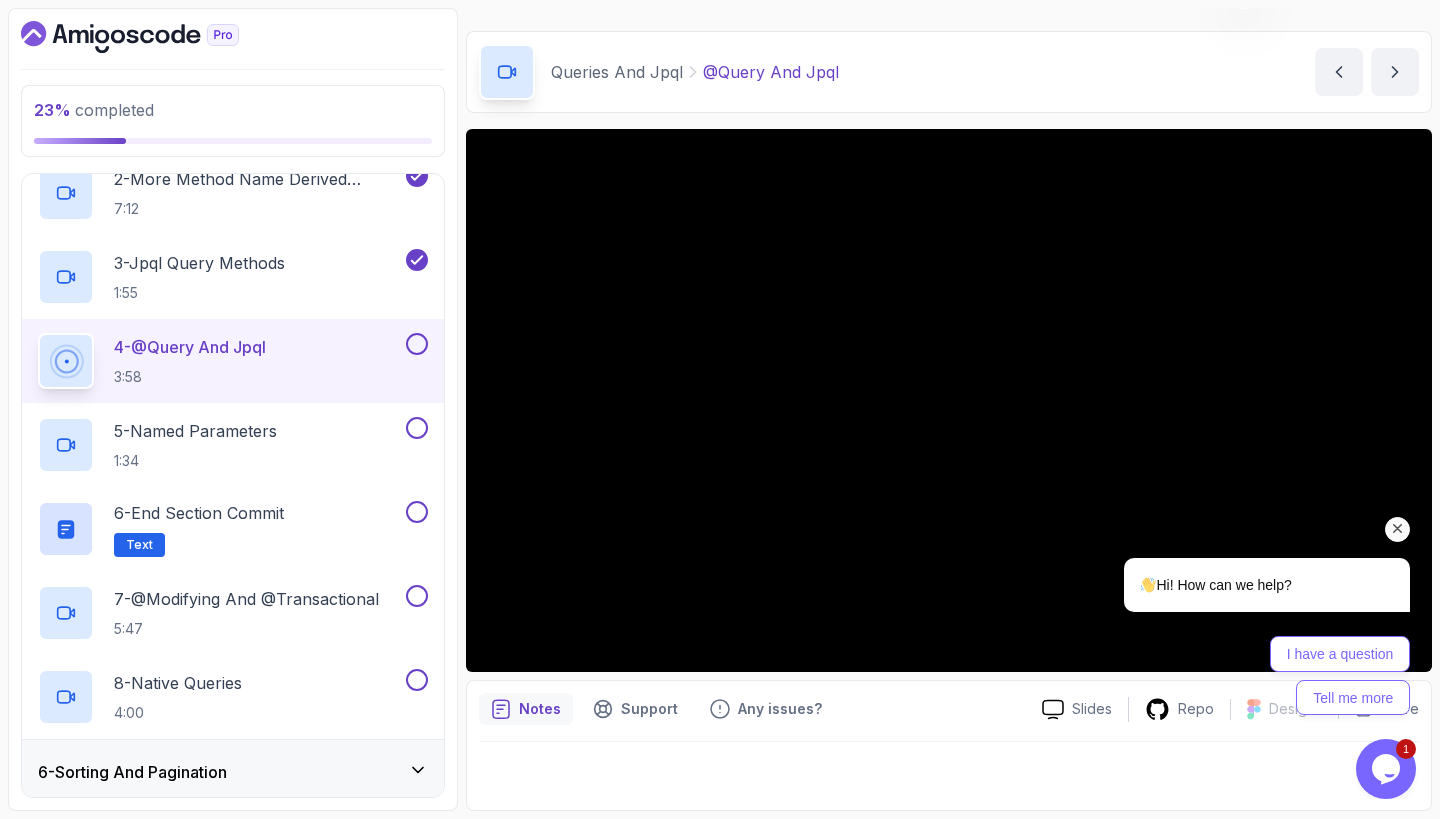 click at bounding box center (1398, 529) 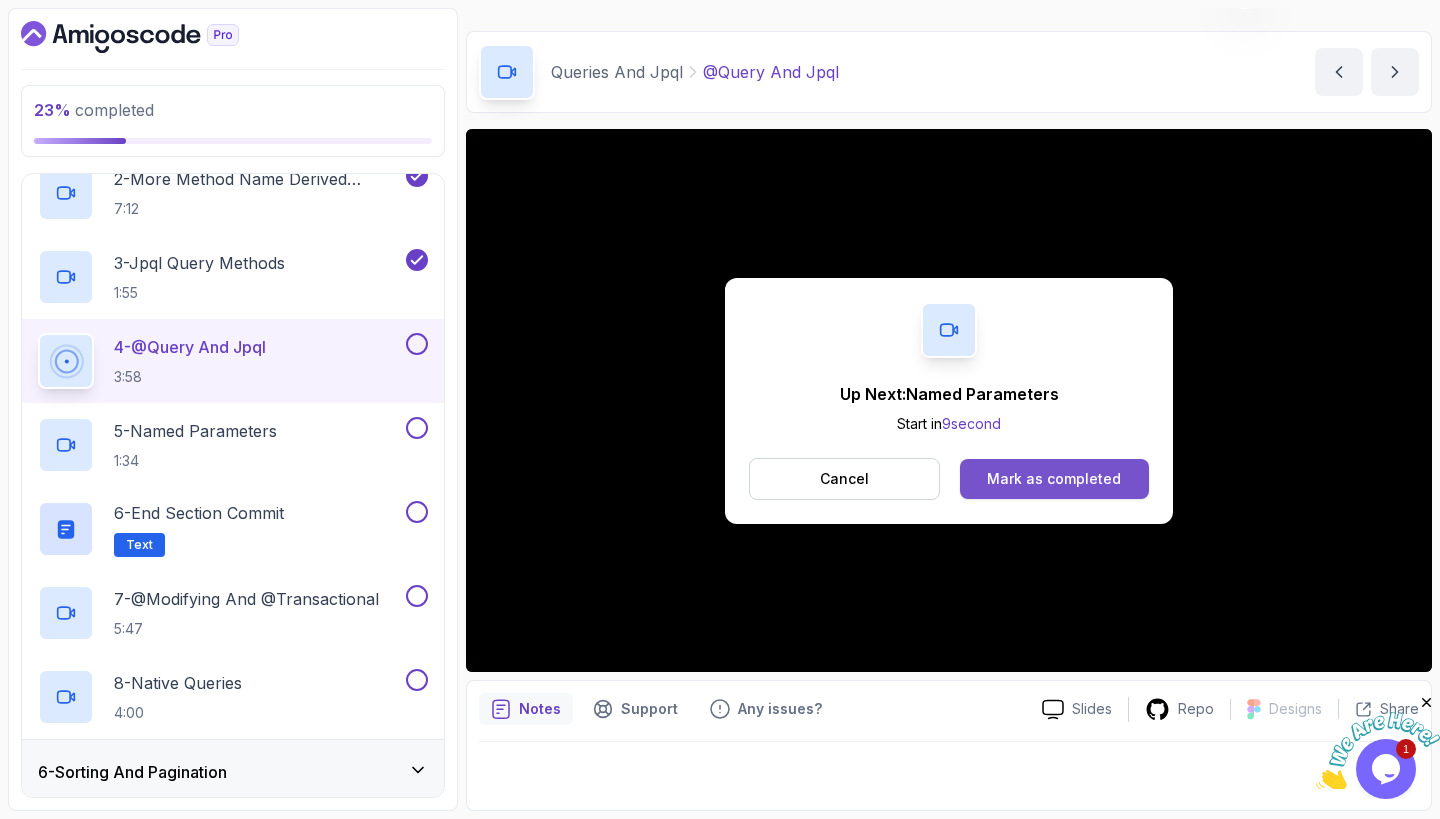 click on "Mark as completed" at bounding box center (1054, 479) 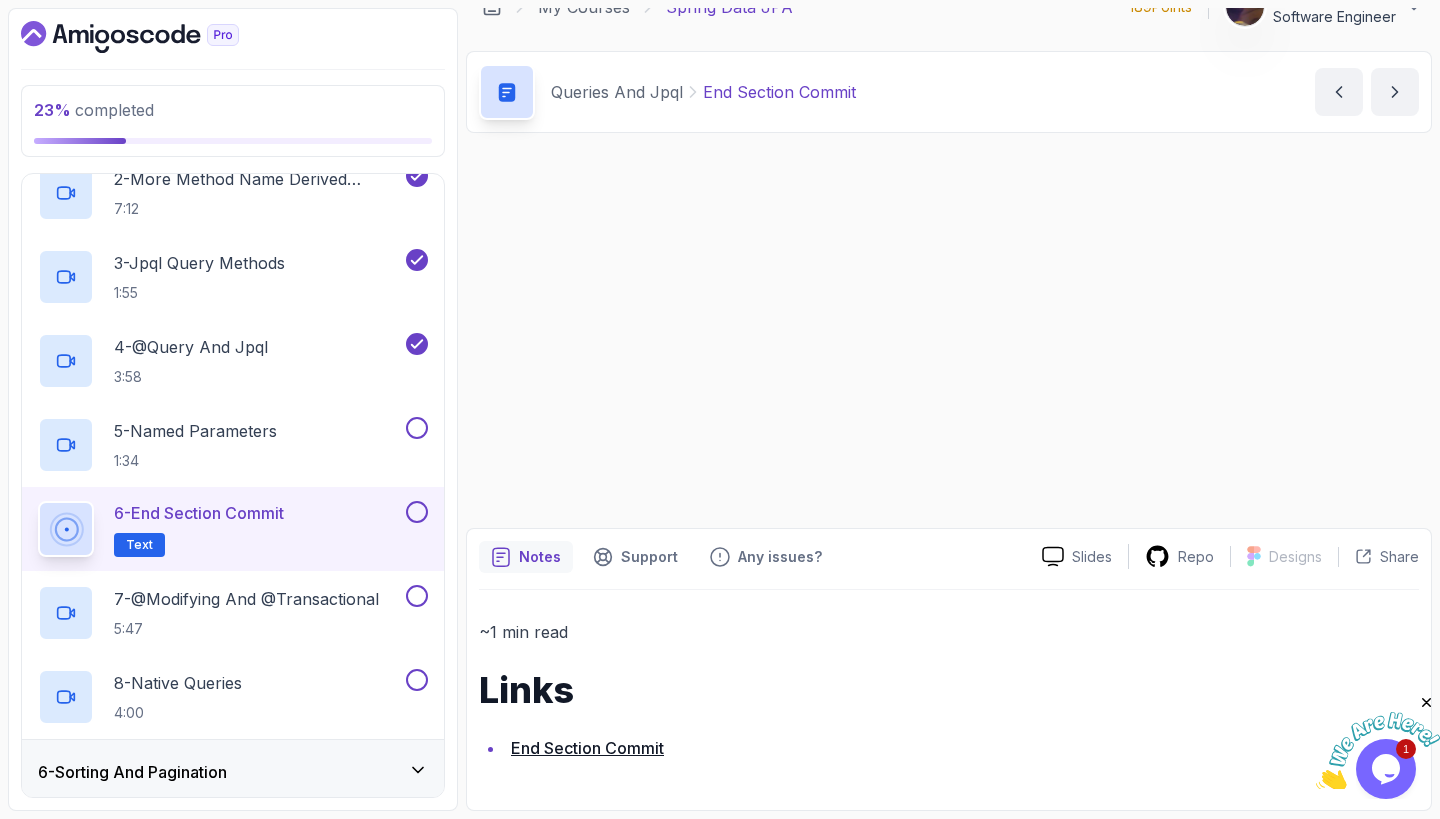 scroll, scrollTop: 0, scrollLeft: 0, axis: both 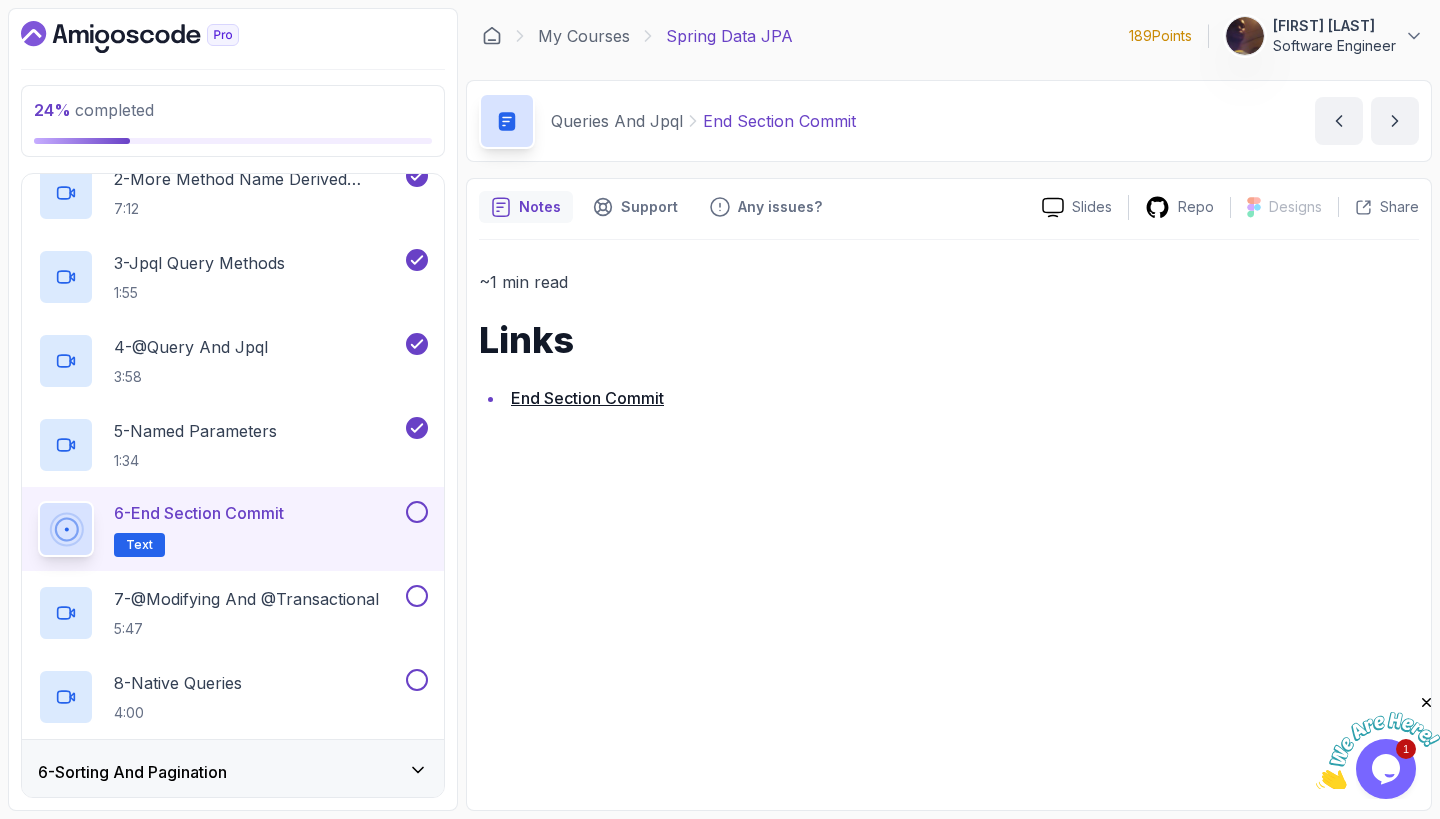 click at bounding box center (417, 512) 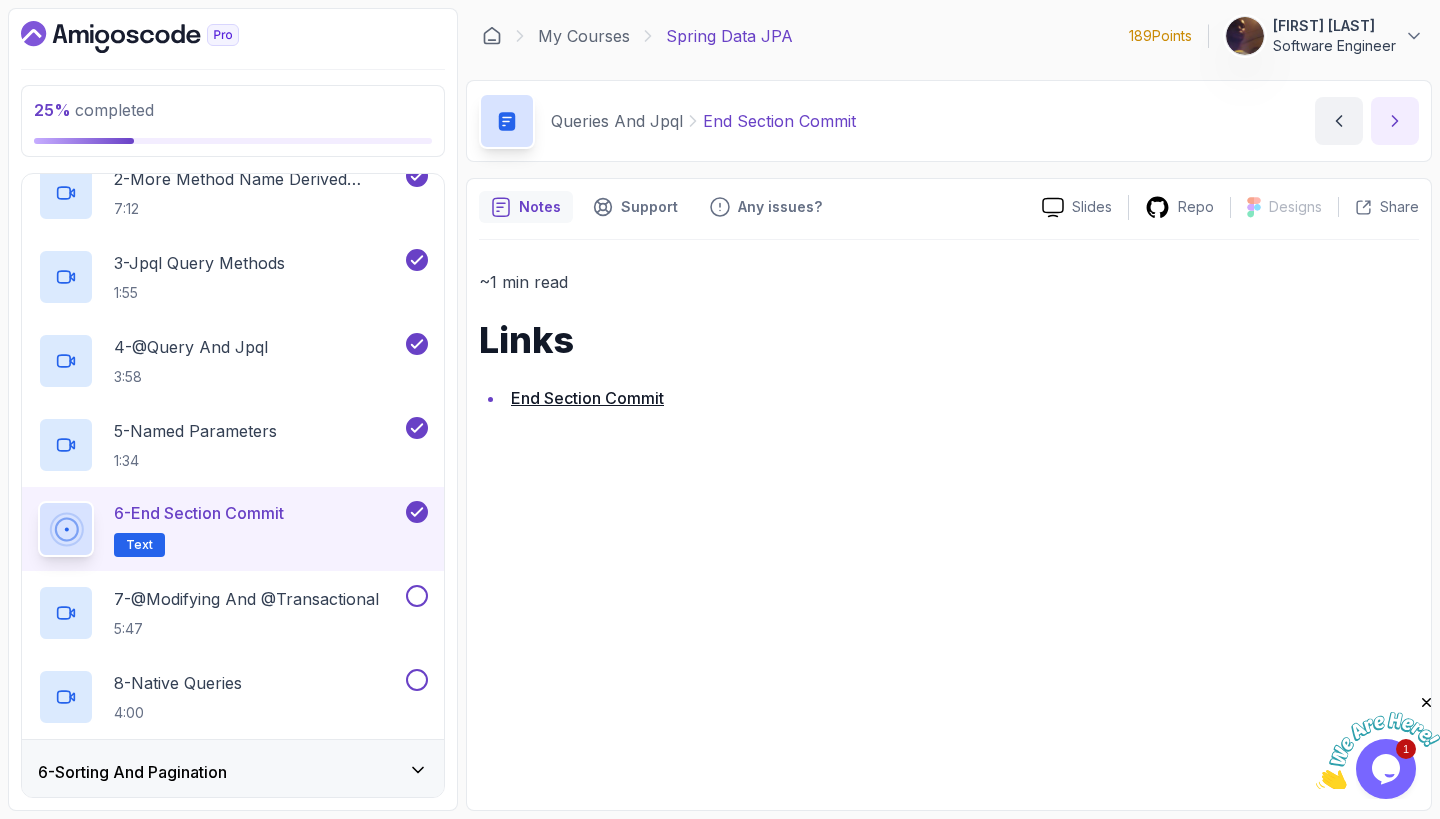 click 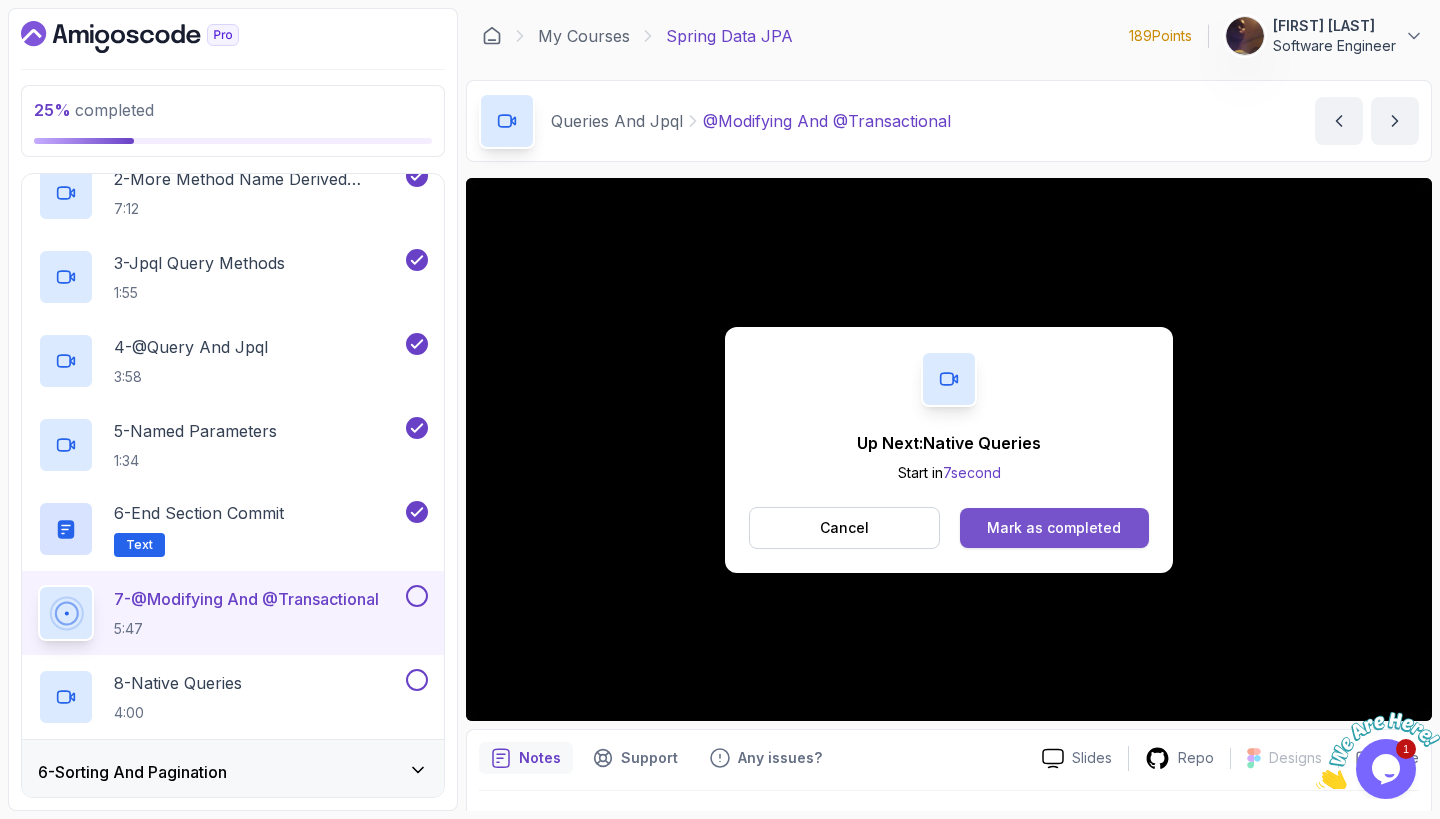 click on "Mark as completed" at bounding box center (1054, 528) 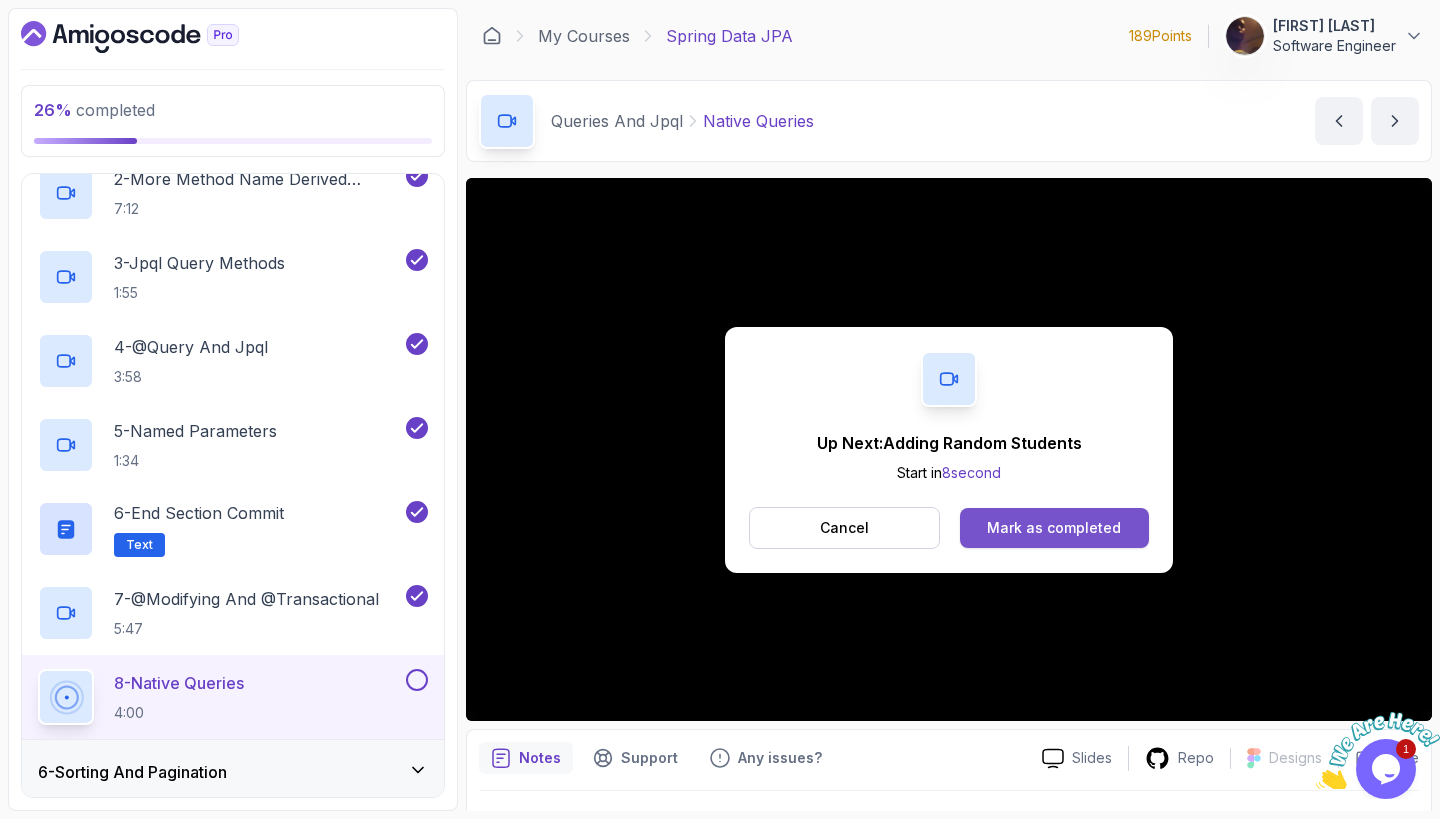click on "Mark as completed" at bounding box center [1054, 528] 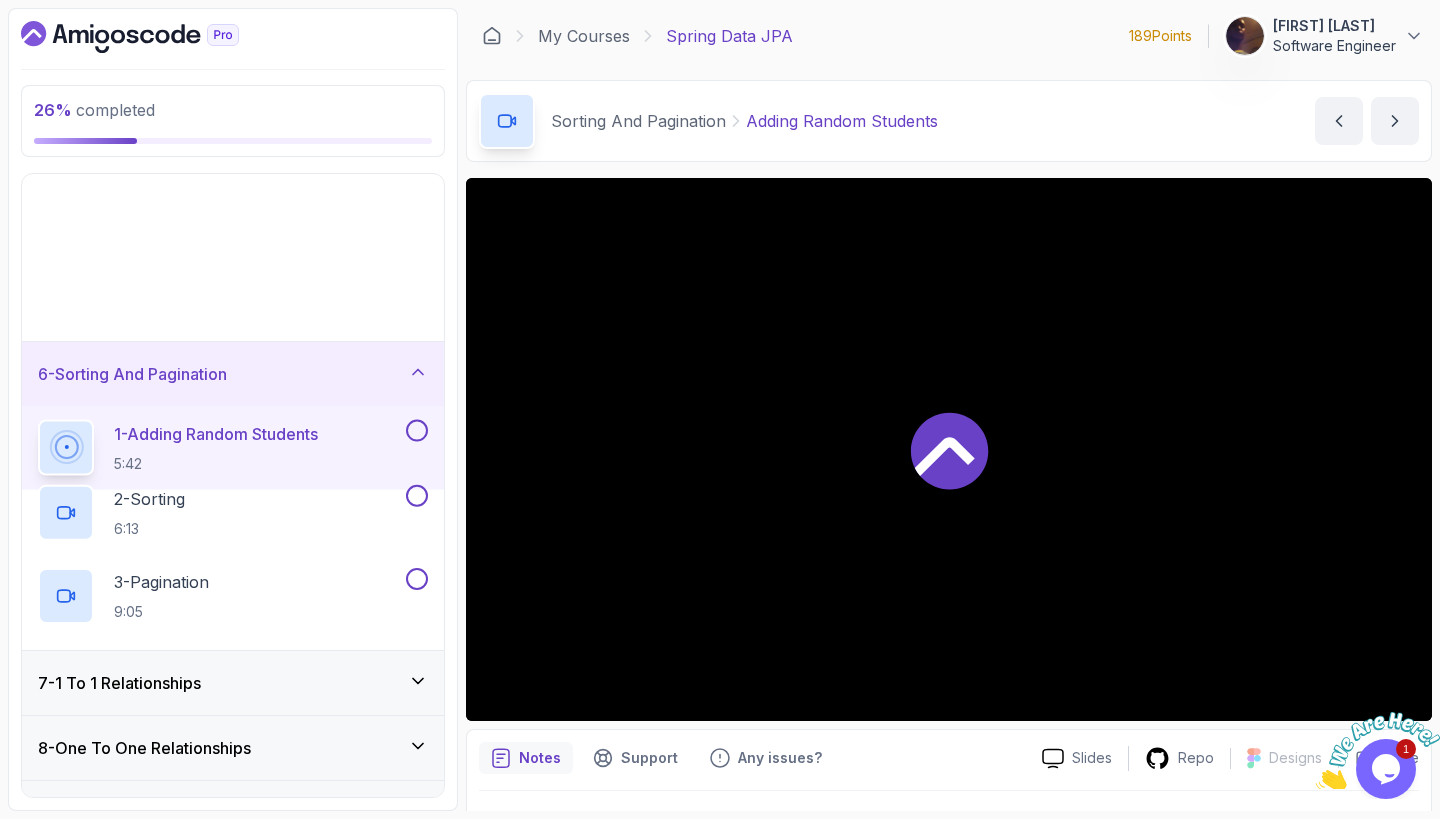 scroll, scrollTop: 379, scrollLeft: 0, axis: vertical 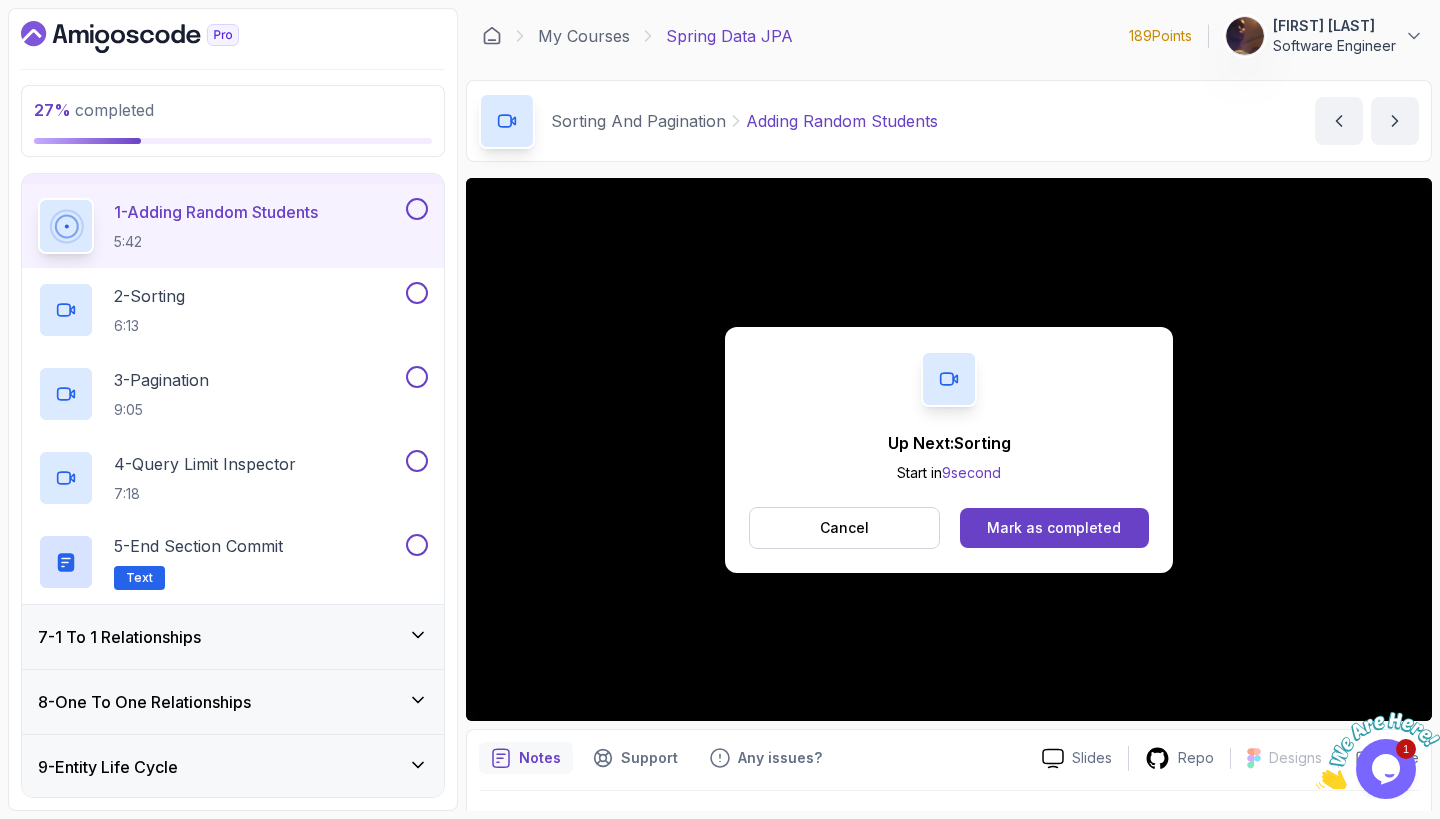 click on "Mark as completed" at bounding box center [1054, 528] 